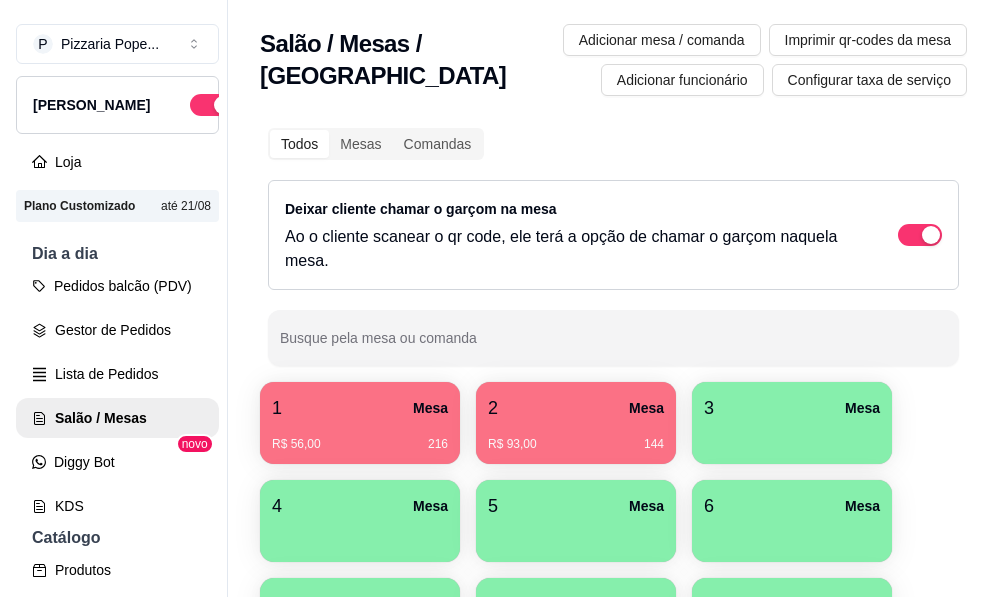 scroll, scrollTop: 0, scrollLeft: 0, axis: both 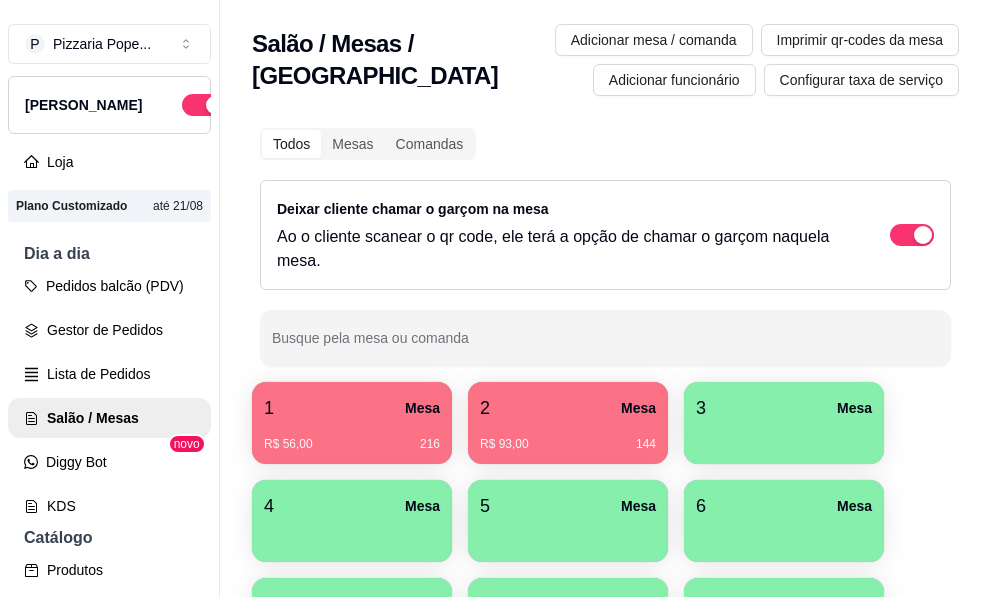 click on "3 Mesa" at bounding box center [784, 408] 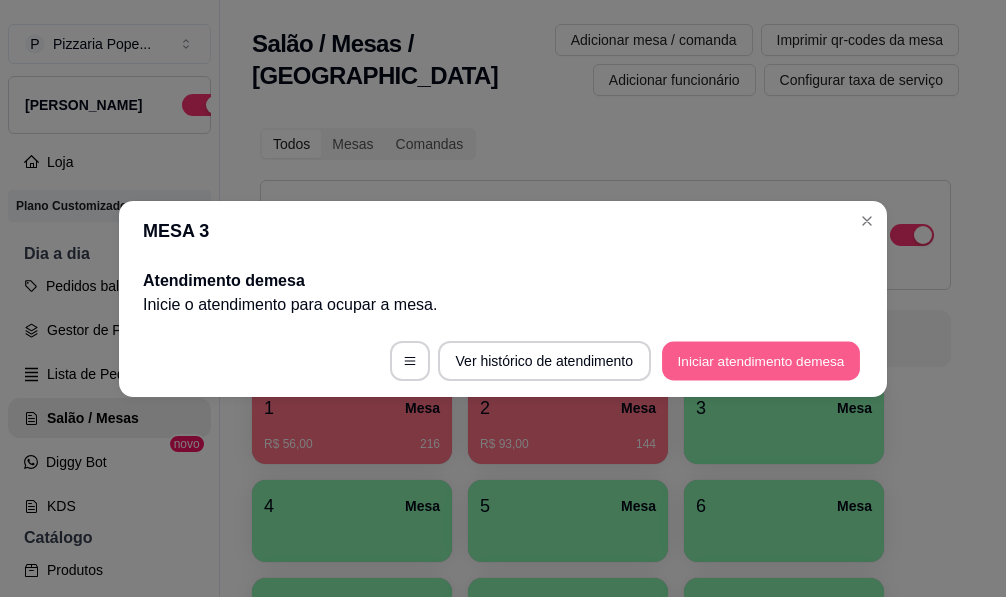 click on "Iniciar atendimento de  mesa" at bounding box center (761, 360) 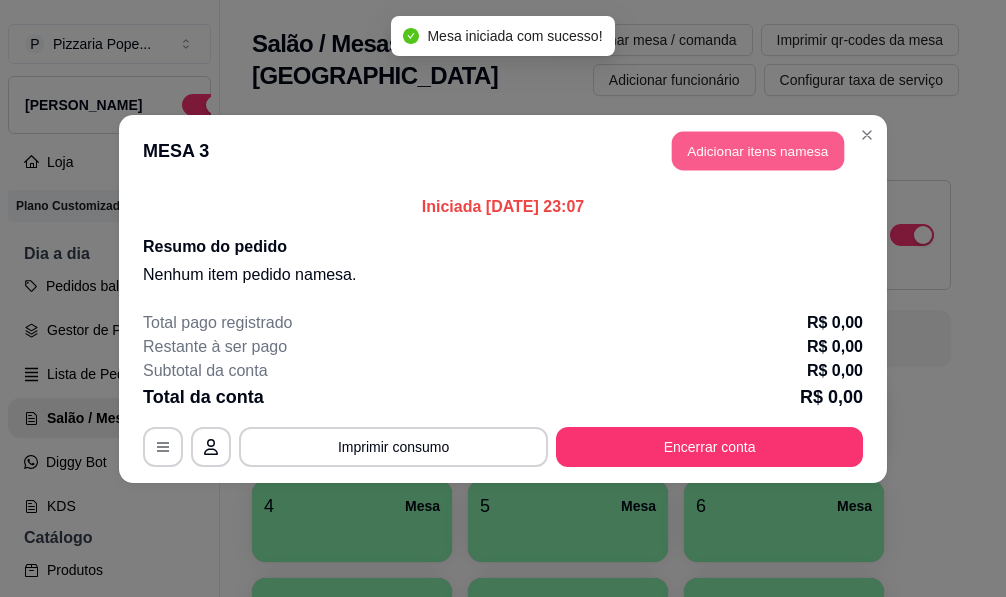 click on "Adicionar itens na  mesa" at bounding box center (758, 150) 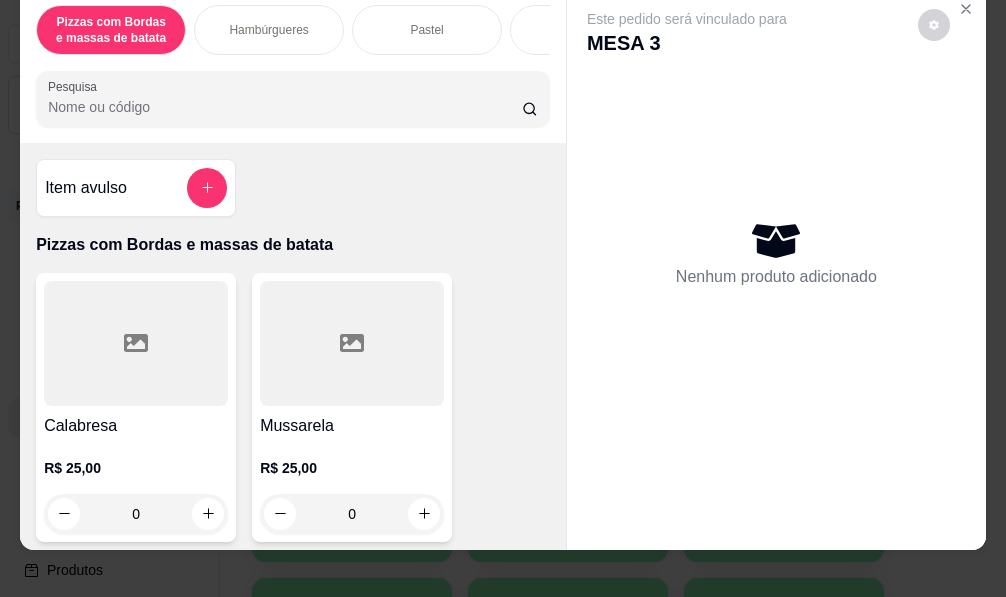 scroll, scrollTop: 54, scrollLeft: 0, axis: vertical 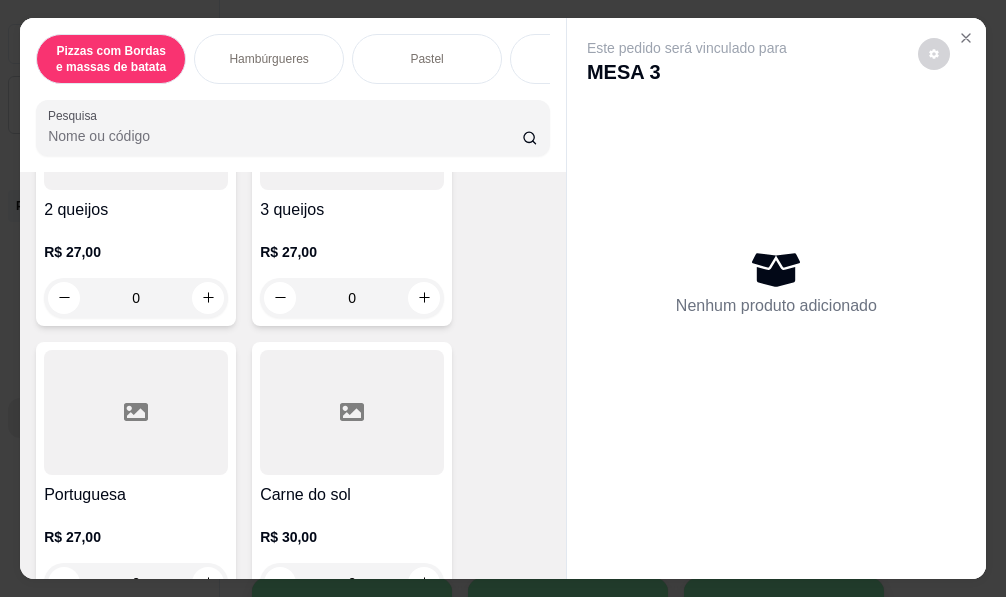 click on "0" at bounding box center (352, 298) 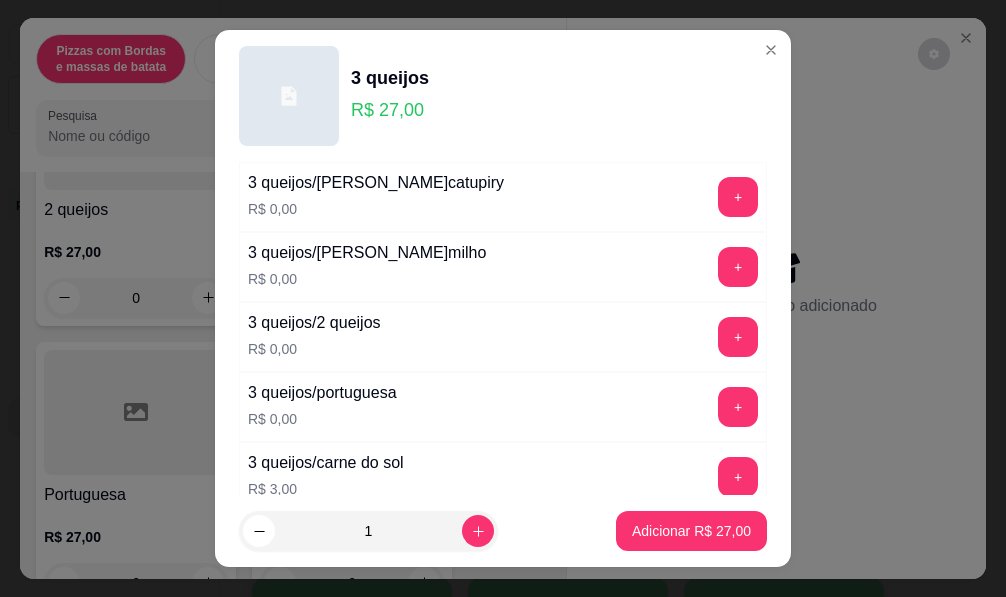 scroll, scrollTop: 400, scrollLeft: 0, axis: vertical 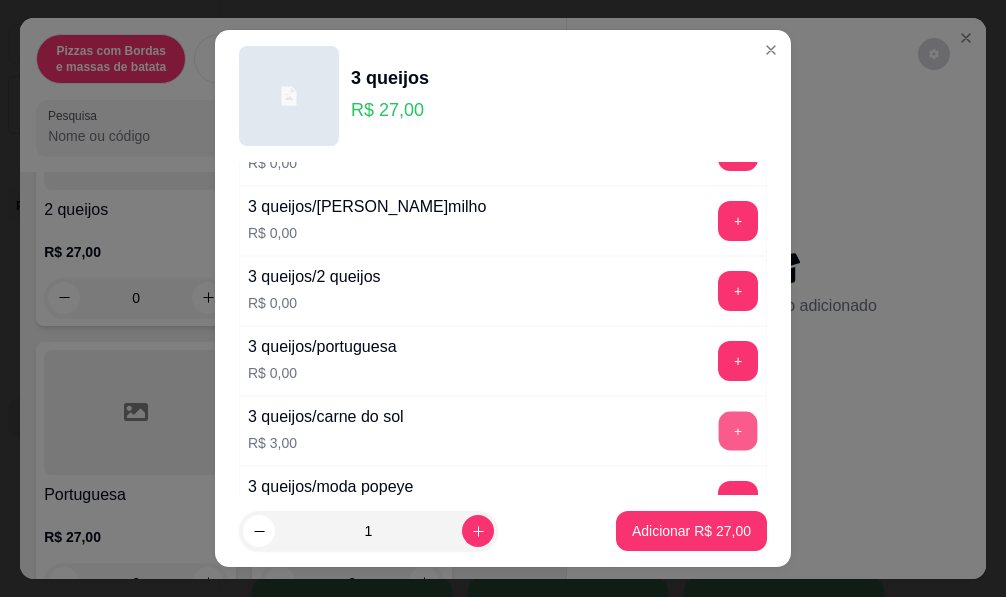 click on "+" at bounding box center [738, 430] 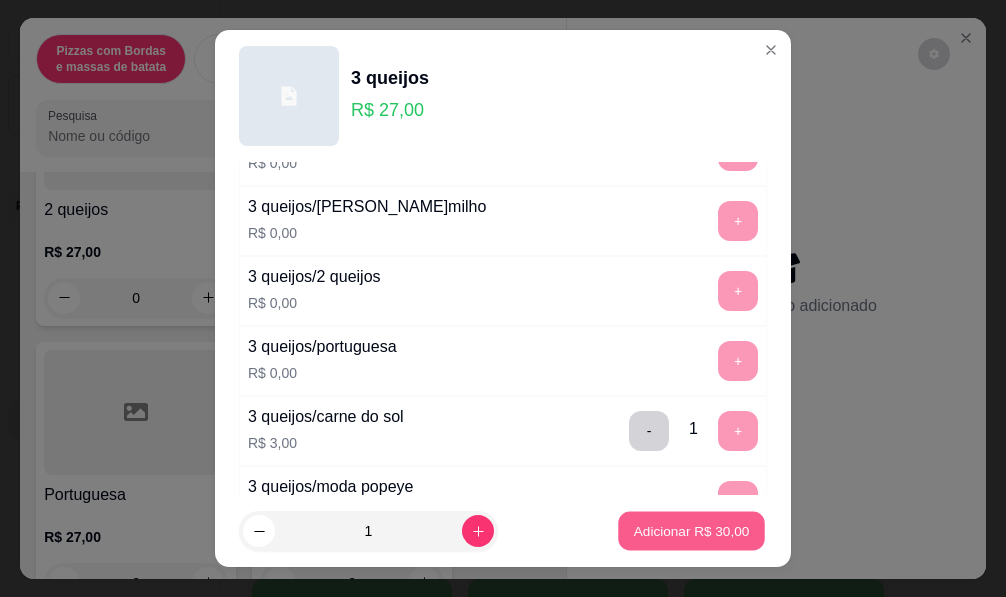 click on "Adicionar   R$ 30,00" at bounding box center (691, 531) 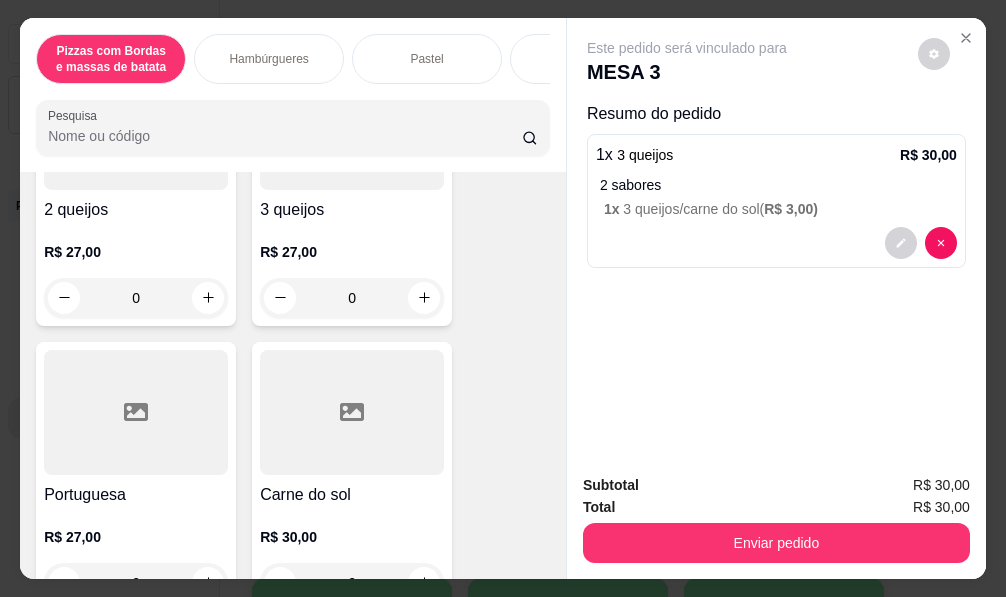click on "Hambúrgueres" at bounding box center (269, 59) 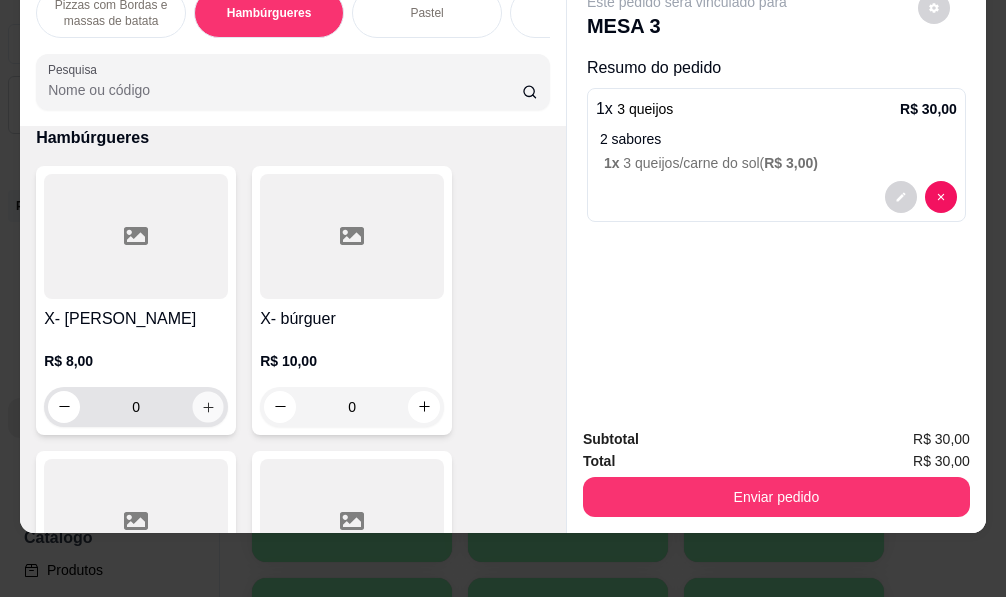 click 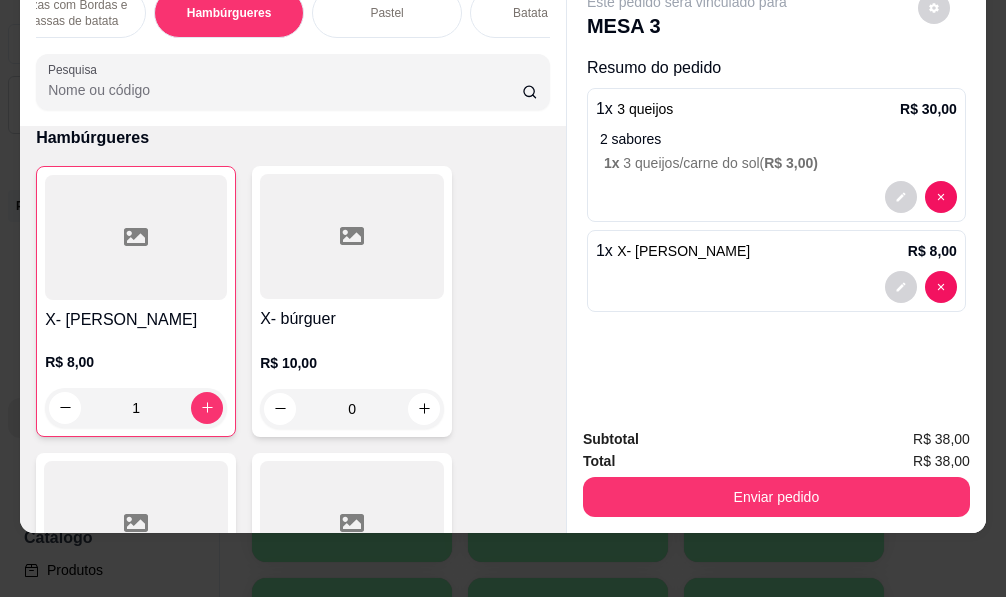 scroll, scrollTop: 0, scrollLeft: 80, axis: horizontal 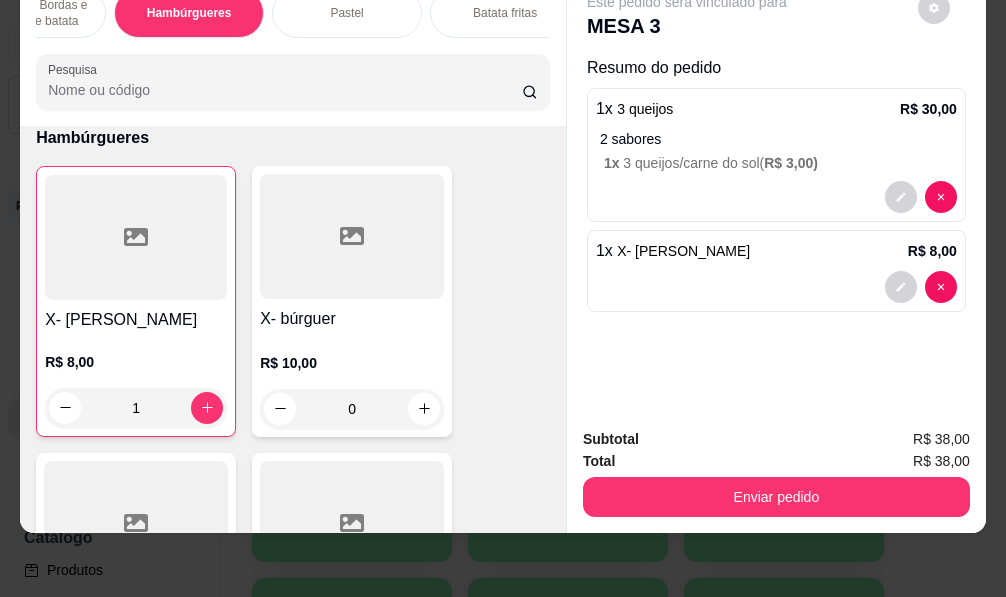click on "Batata fritas" at bounding box center (505, 13) 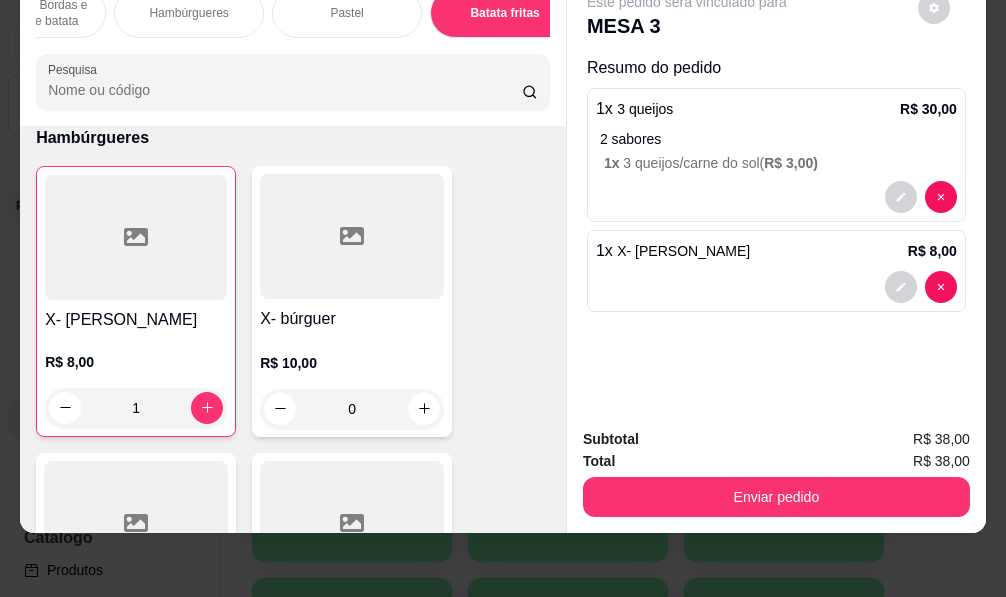 scroll, scrollTop: 7670, scrollLeft: 0, axis: vertical 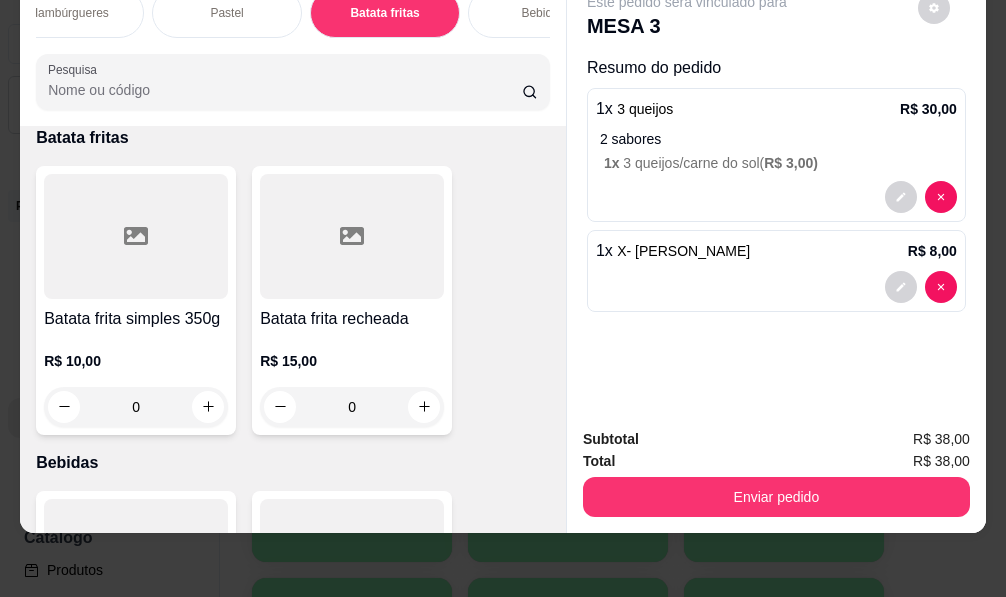 click on "Bebidas" at bounding box center [543, 13] 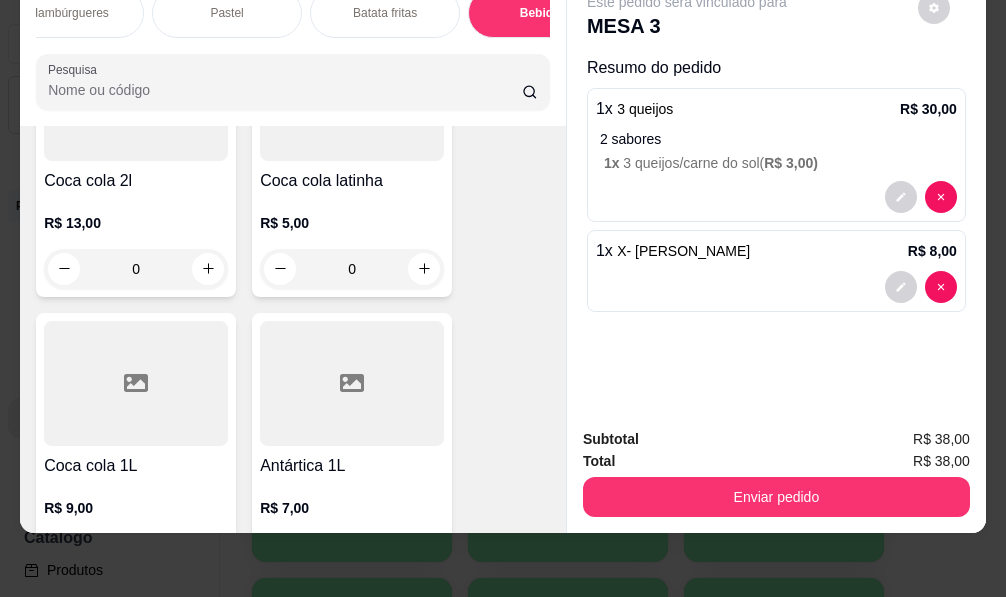 scroll, scrollTop: 8495, scrollLeft: 0, axis: vertical 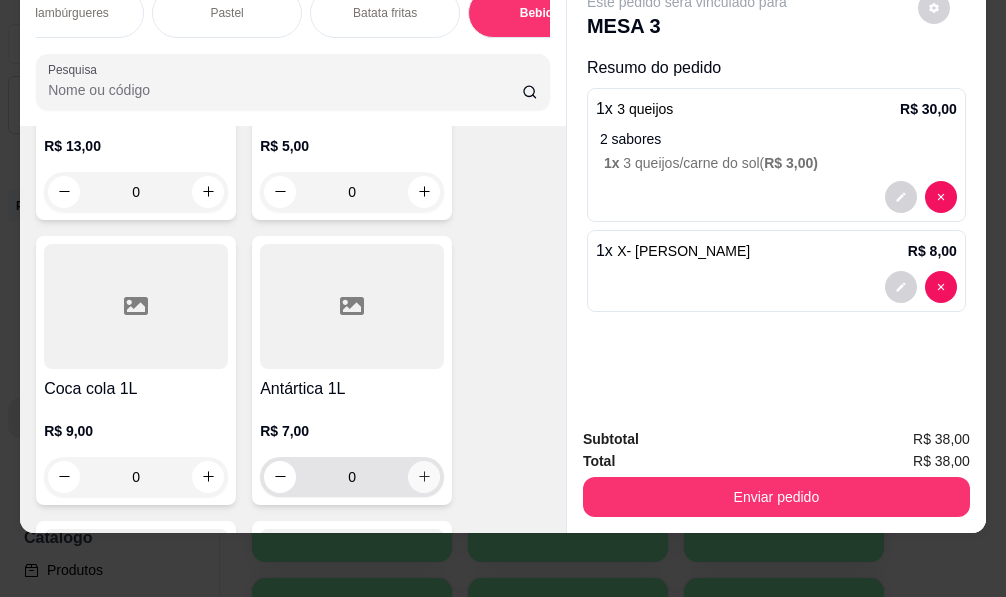 click on "0" at bounding box center (352, 477) 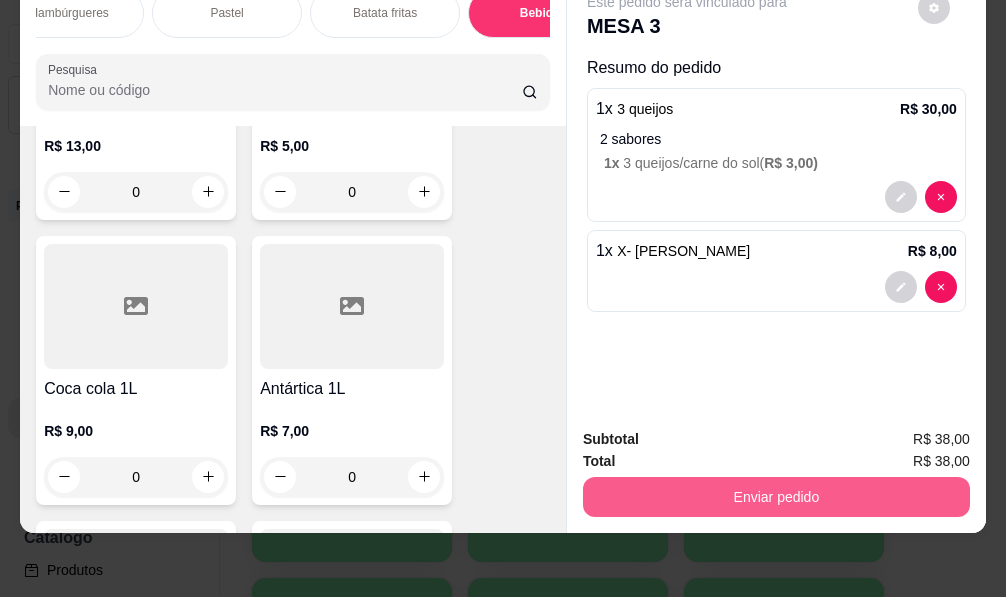 click on "Enviar pedido" at bounding box center (776, 497) 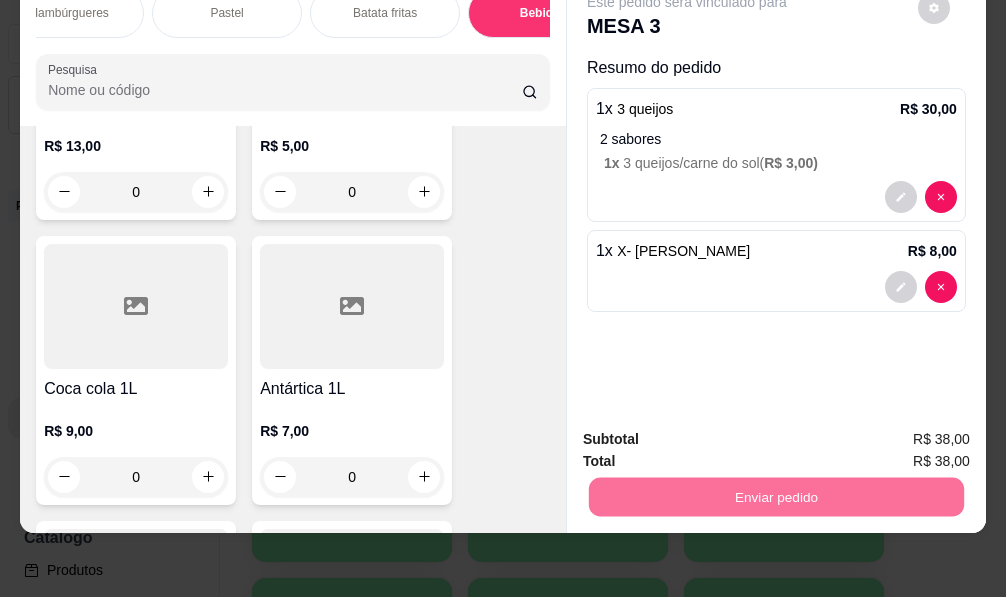 click on "Sim, quero registrar" at bounding box center (900, 433) 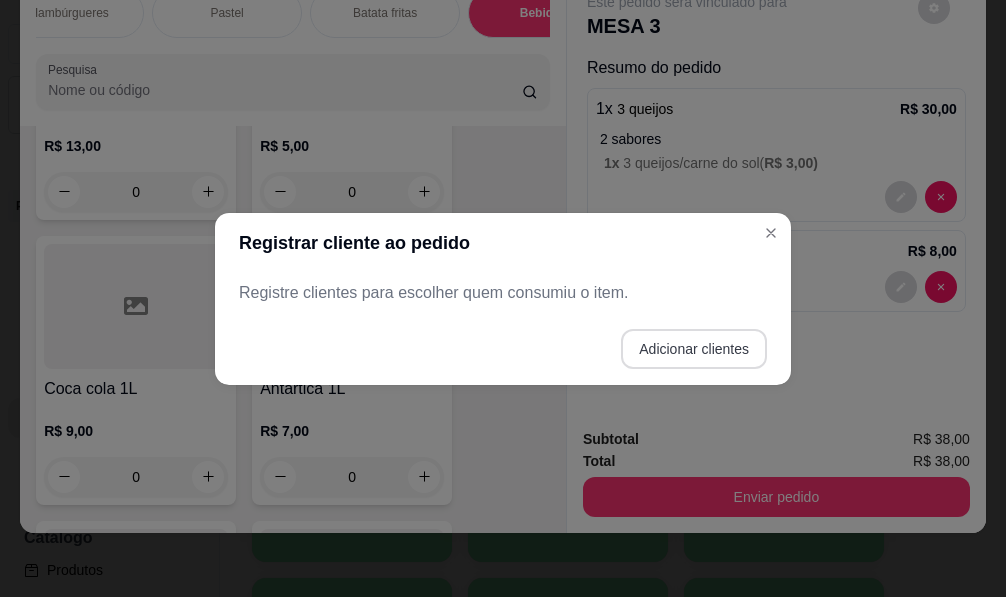 click on "Adicionar clientes" at bounding box center (694, 349) 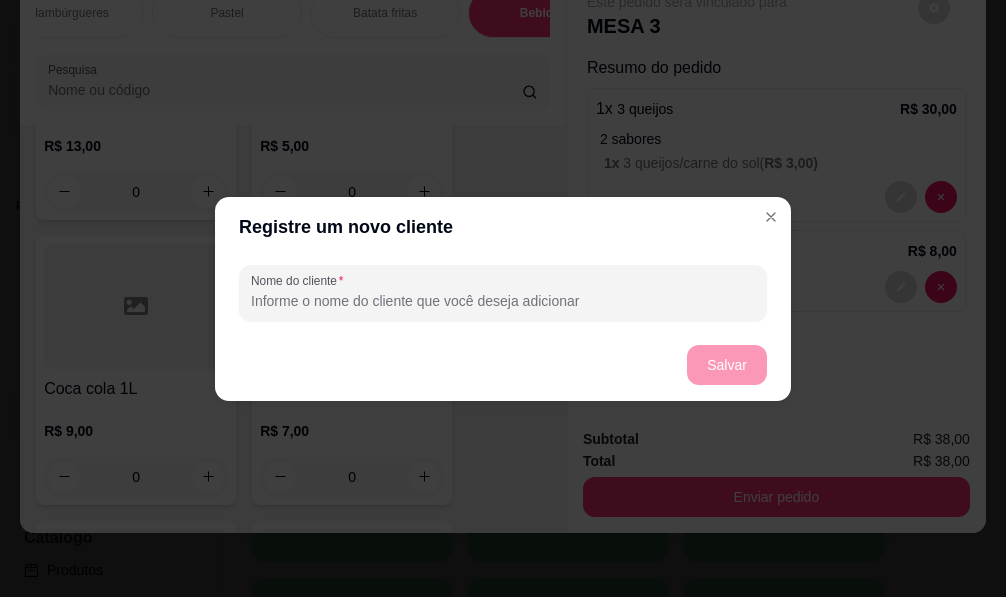 click on "Nome do cliente" at bounding box center [503, 301] 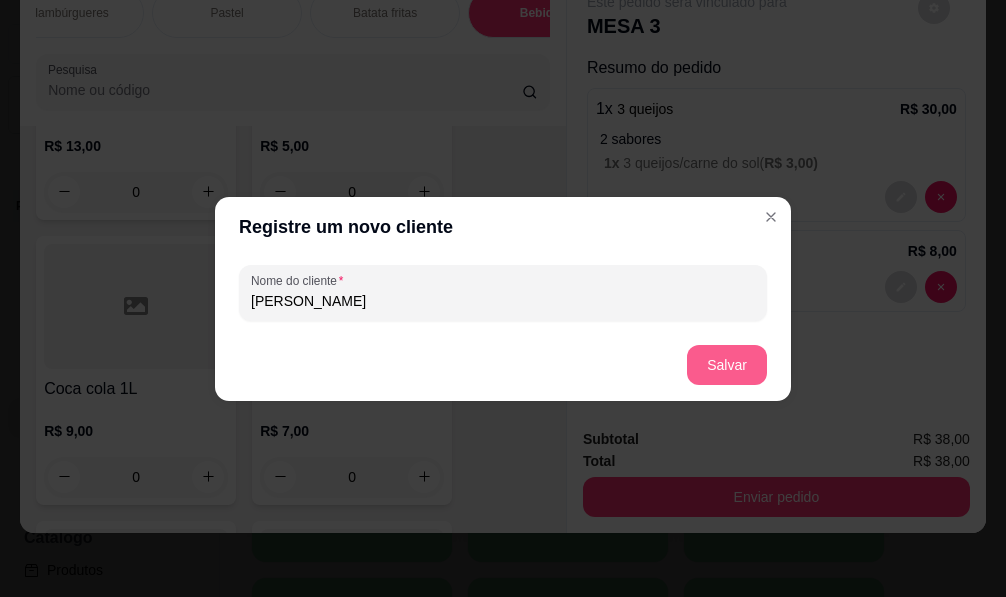 type on "[PERSON_NAME]" 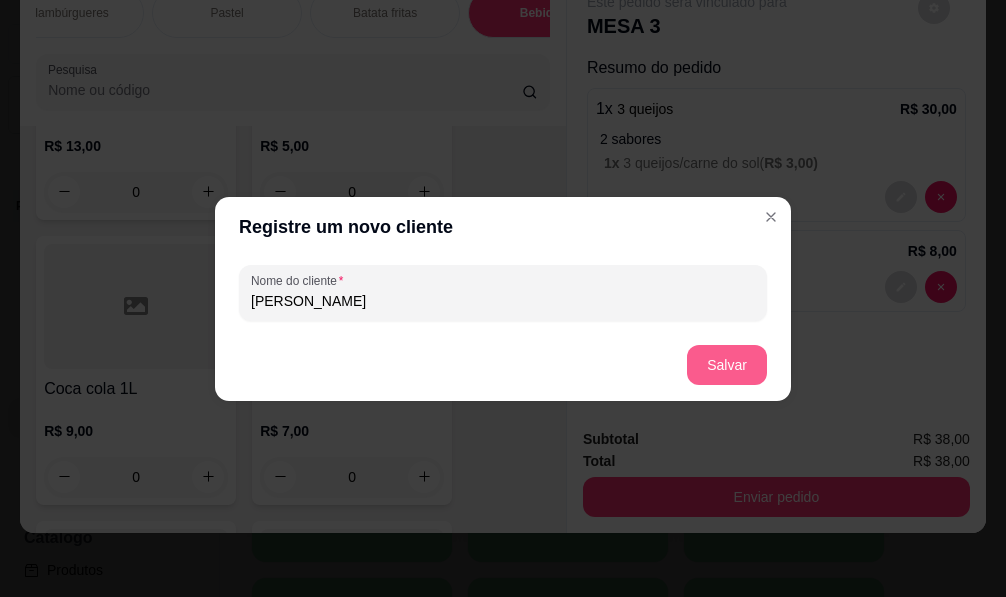 click on "Salvar" at bounding box center (727, 365) 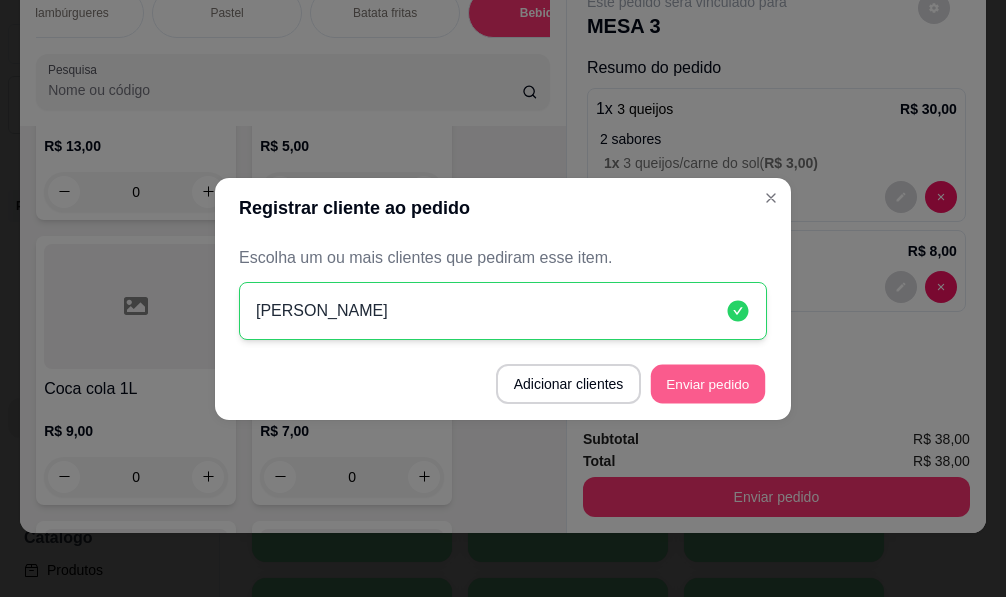 click on "Enviar pedido" at bounding box center [708, 383] 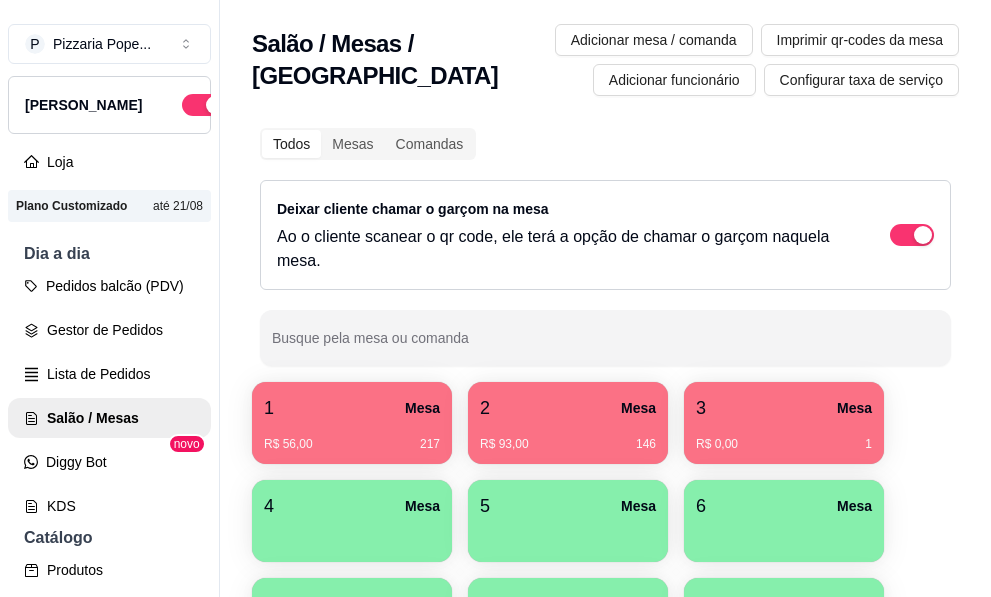 click on "1 Mesa" at bounding box center (352, 408) 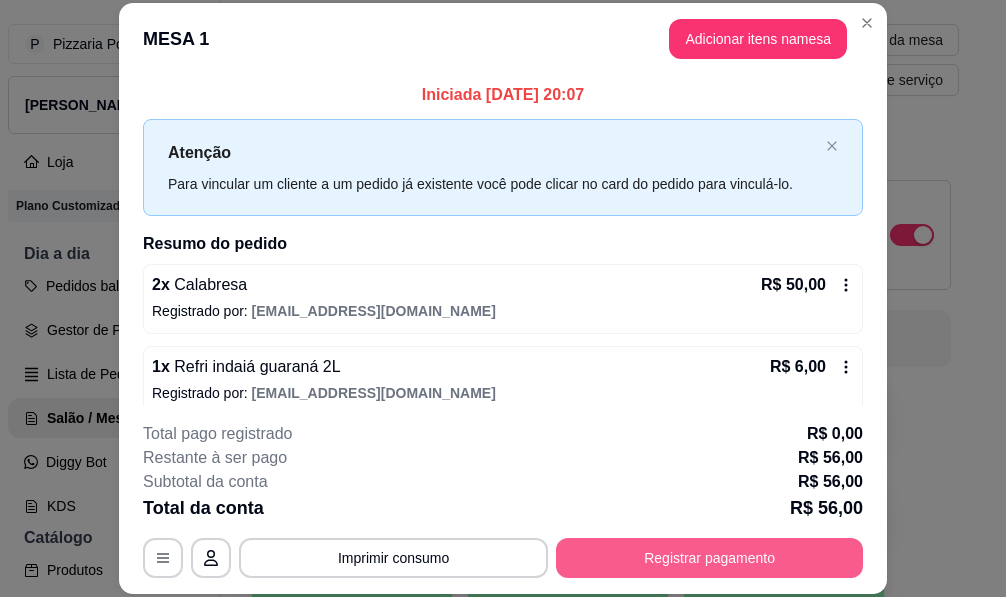 click on "Registrar pagamento" at bounding box center (709, 558) 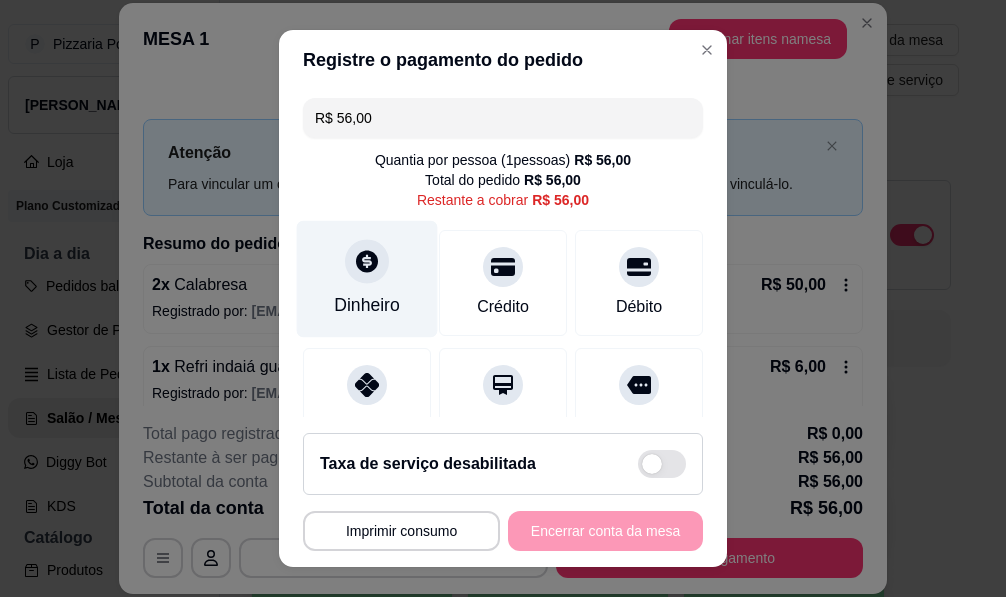 click 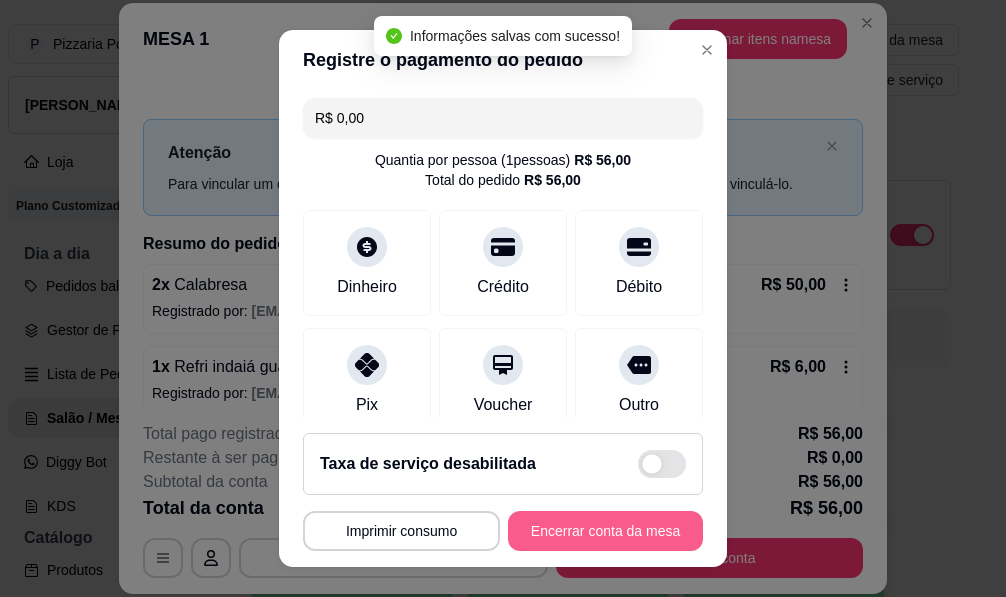 type on "R$ 0,00" 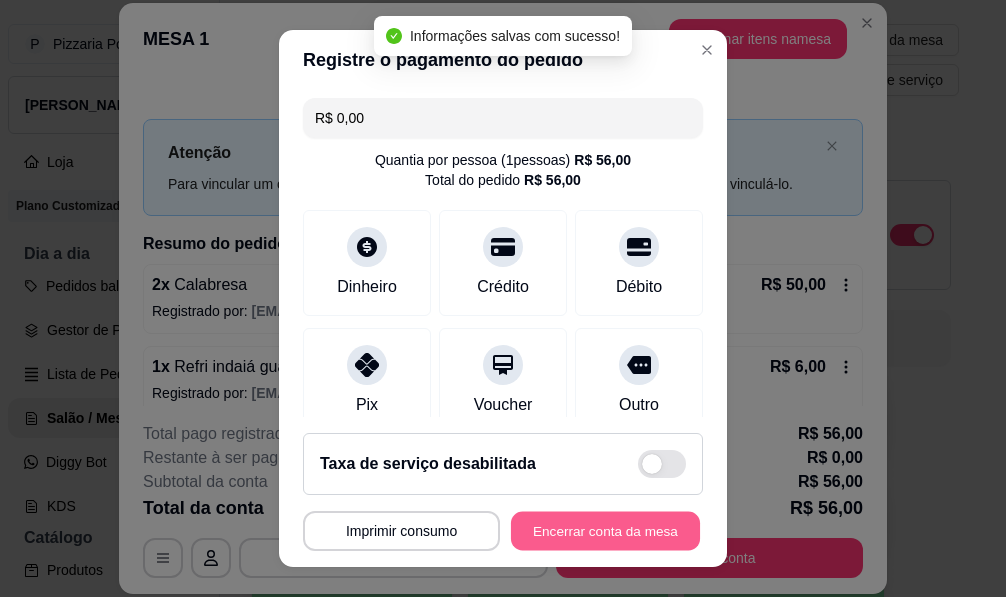 click on "Encerrar conta da mesa" at bounding box center (605, 531) 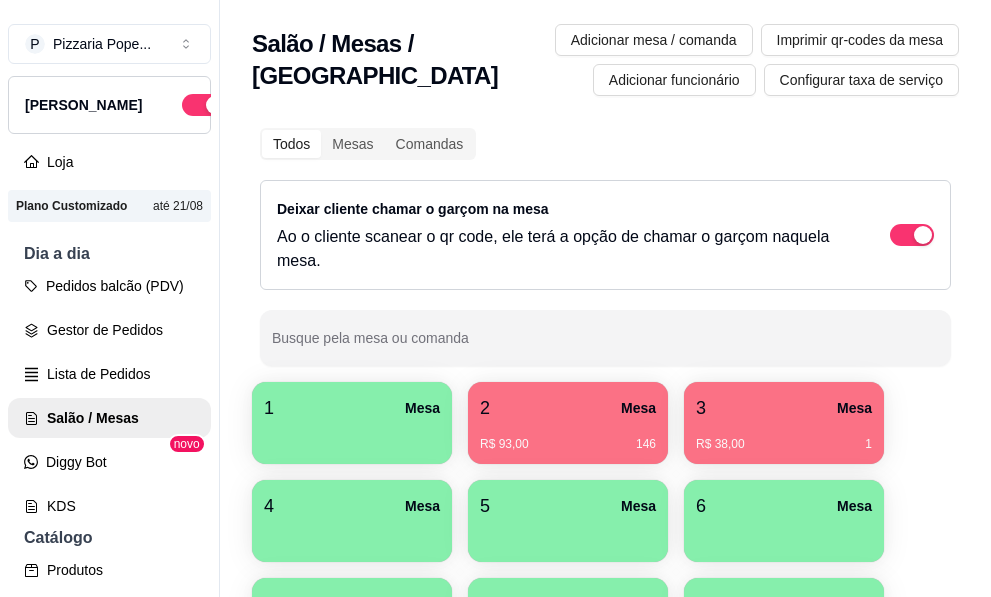 click on "R$ 93,00 146" at bounding box center (568, 444) 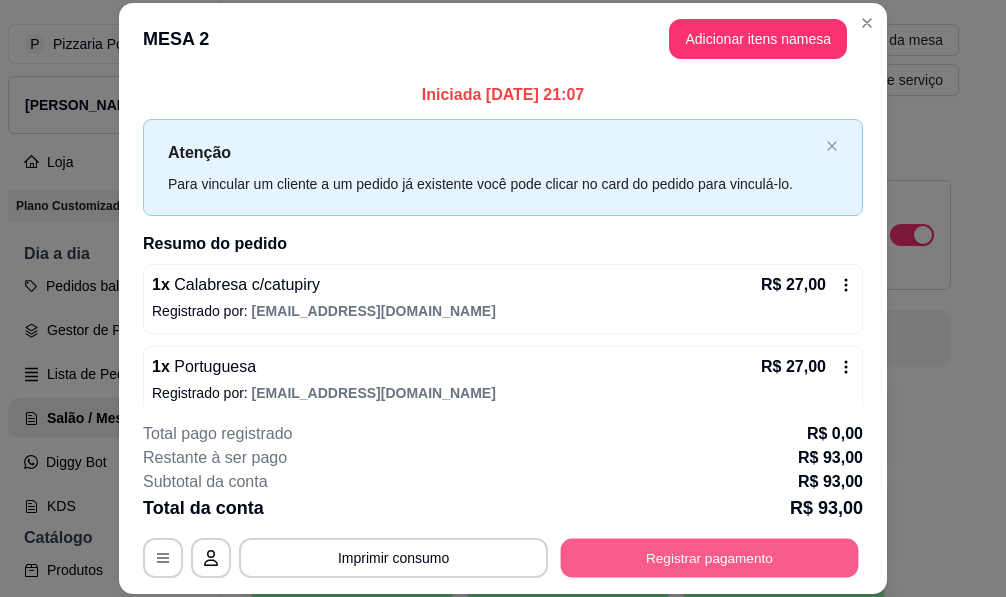 click on "Registrar pagamento" at bounding box center (710, 558) 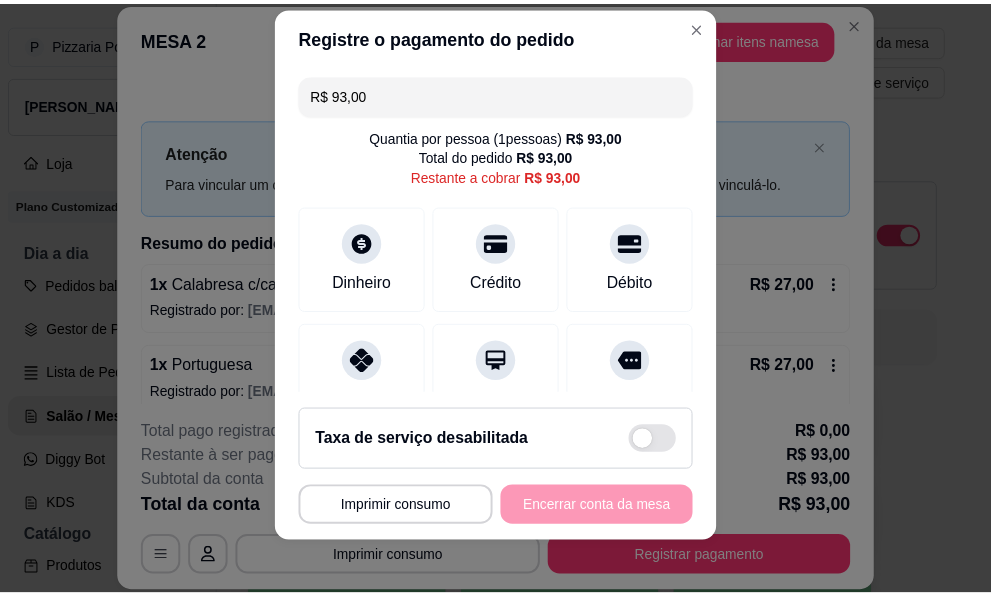 scroll, scrollTop: 34, scrollLeft: 0, axis: vertical 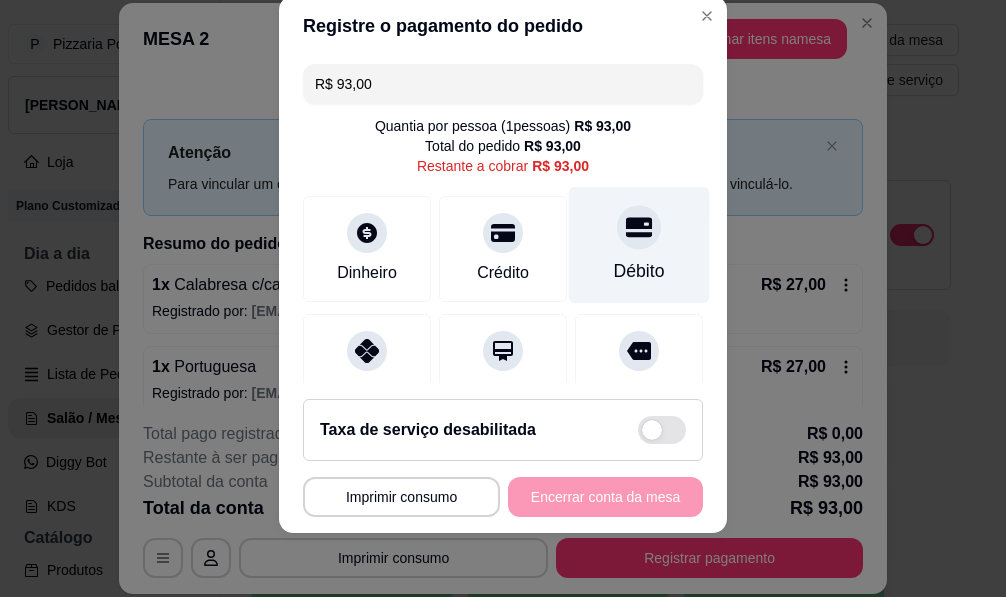 click on "Débito" at bounding box center [639, 271] 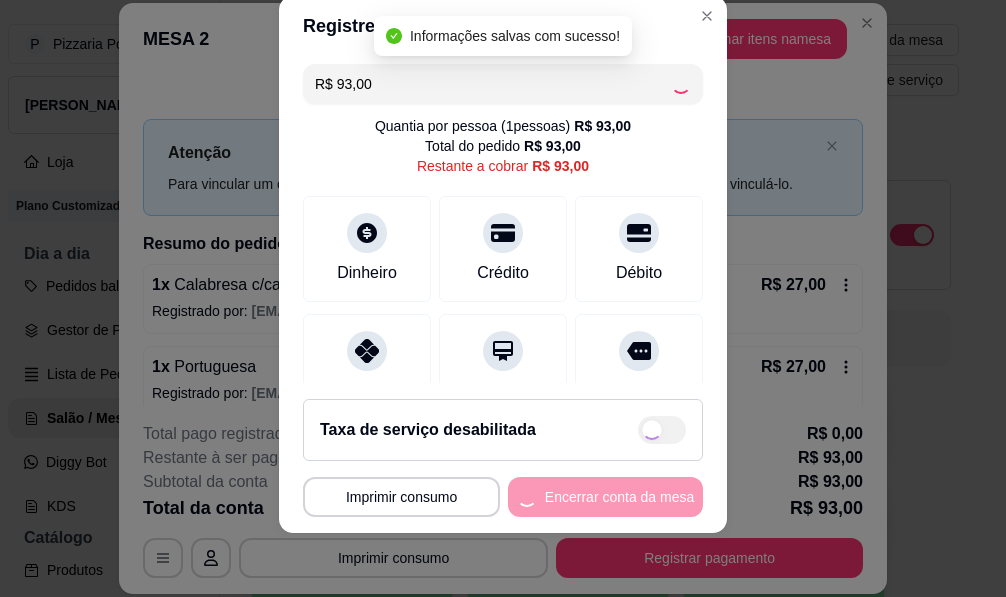 type on "R$ 0,00" 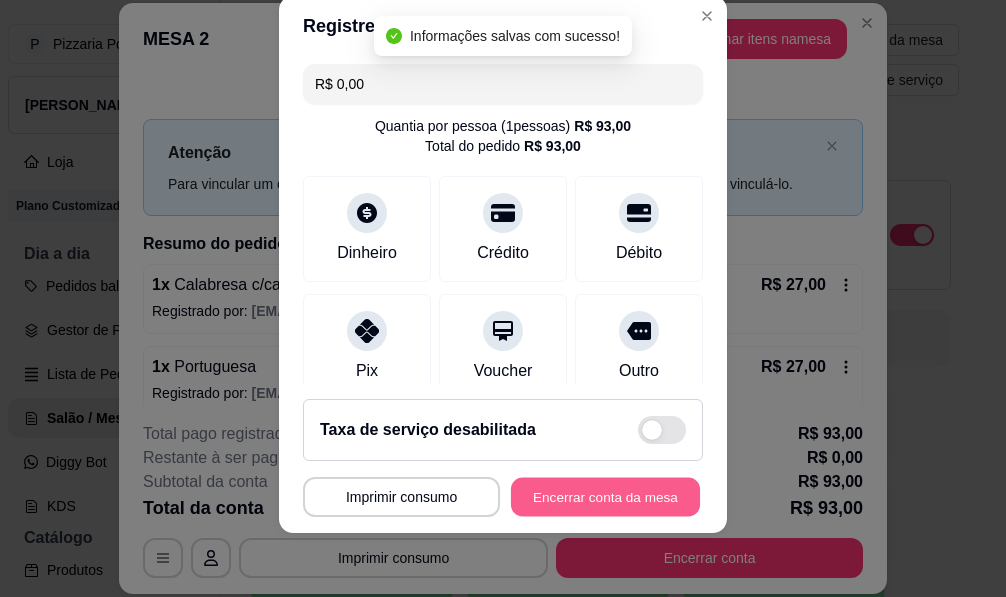click on "Encerrar conta da mesa" at bounding box center (605, 497) 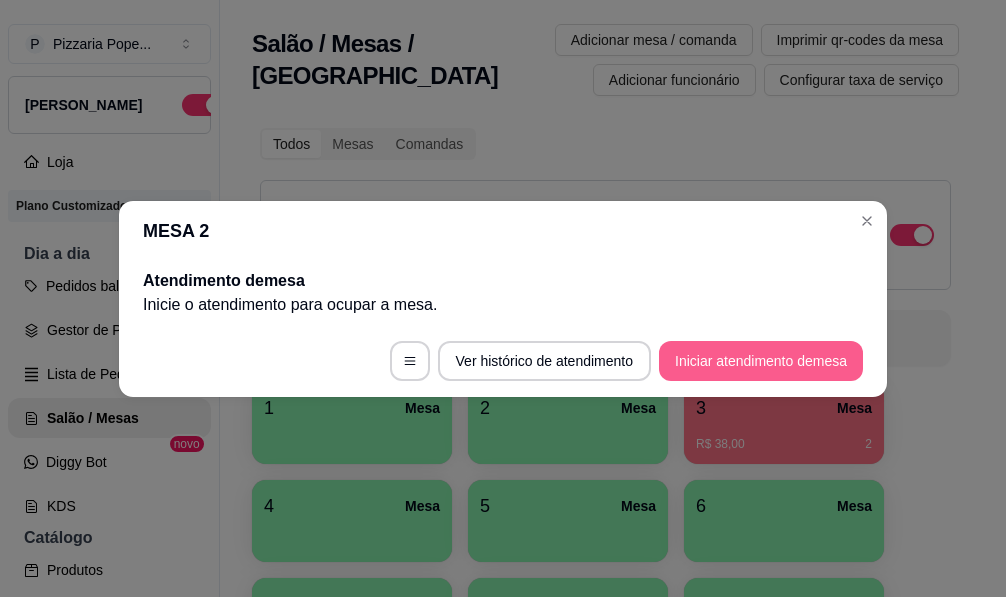 click on "Iniciar atendimento de  mesa" at bounding box center (761, 361) 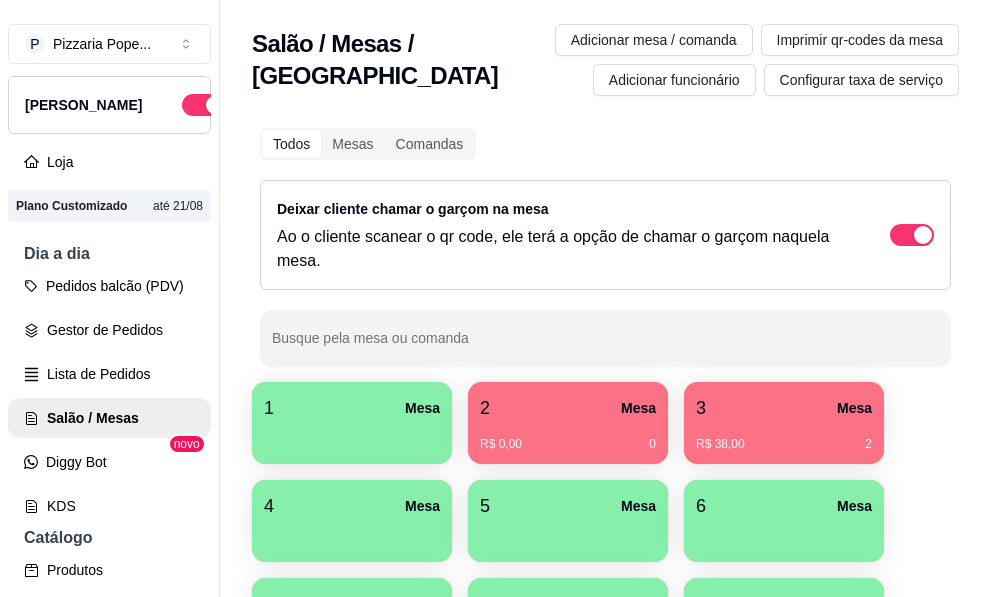 click on "R$ 0,00 0" at bounding box center [568, 437] 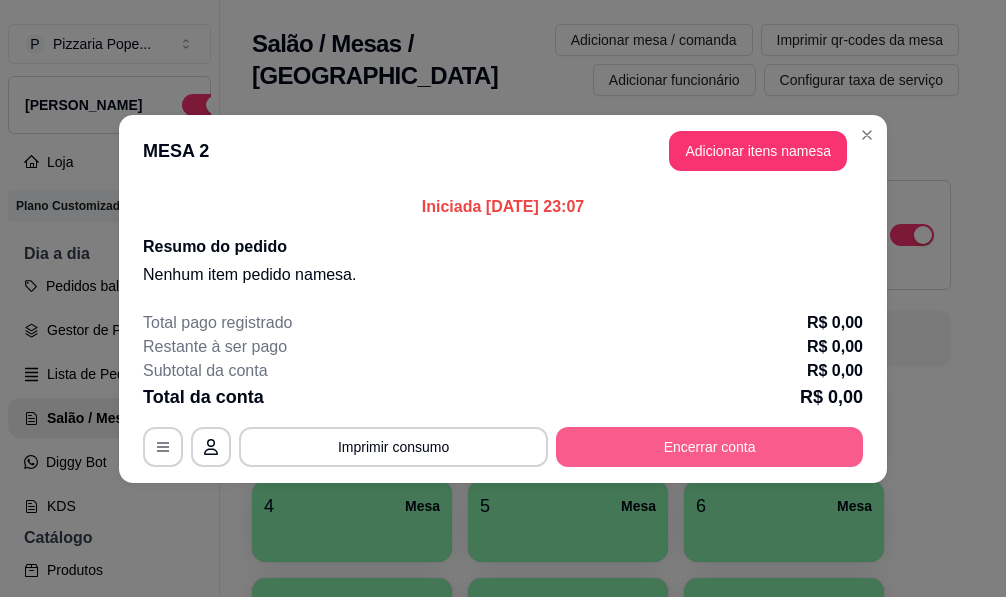 click on "Encerrar conta" at bounding box center [709, 447] 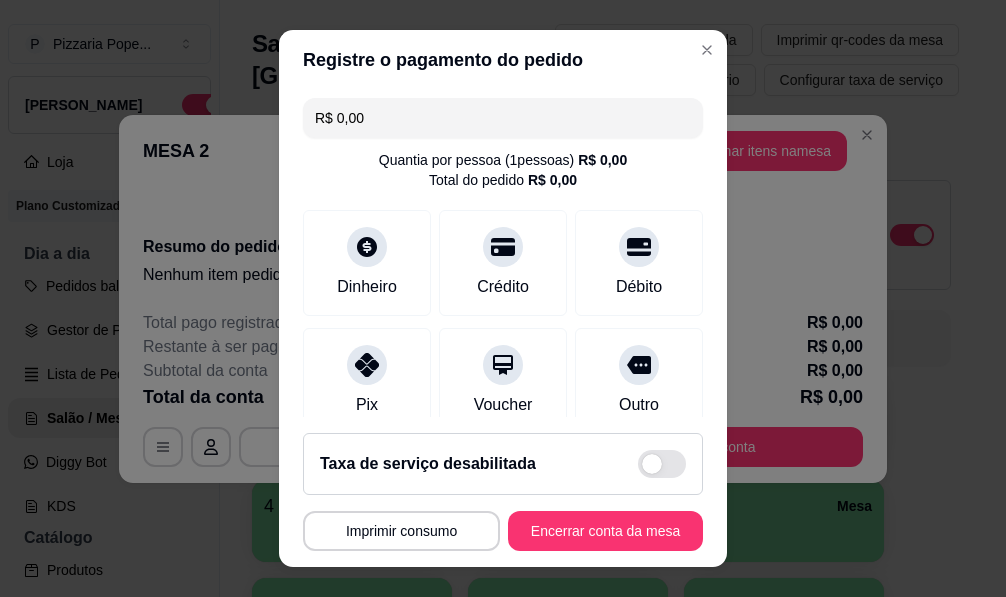 click on "Taxa de serviço   desabilitada MESA  2 Tempo de permanência:   0  minutos Cod. Segurança:   3889 Qtd. de Pedidos:   0 Clientes da mesa:   ** CONSUMO ** ** TOTAL ** Subtotal 0,00 Total 0,00 Imprimir consumo Encerrar conta da mesa" at bounding box center [503, 492] 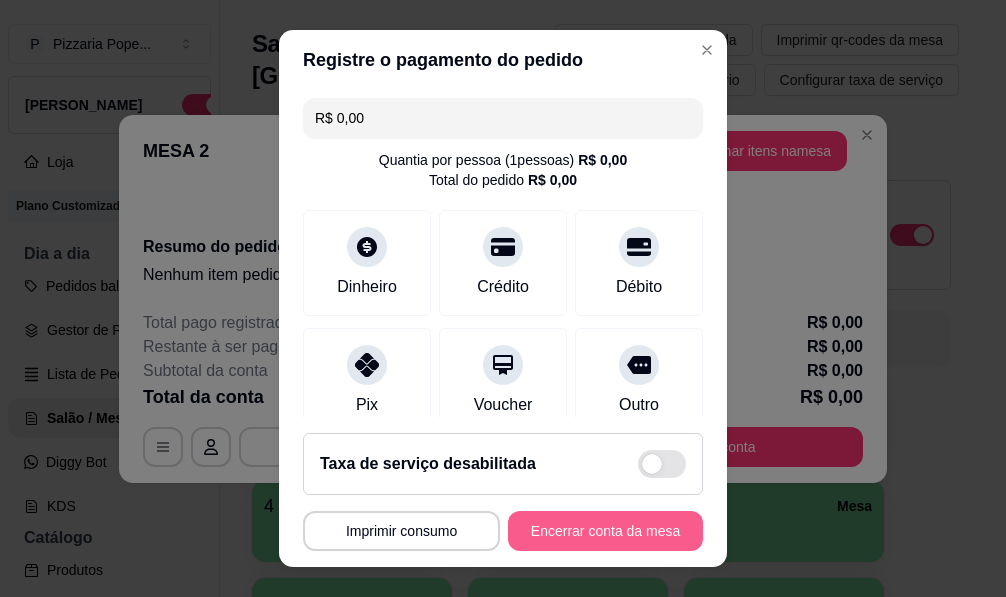 click on "Encerrar conta da mesa" at bounding box center (605, 531) 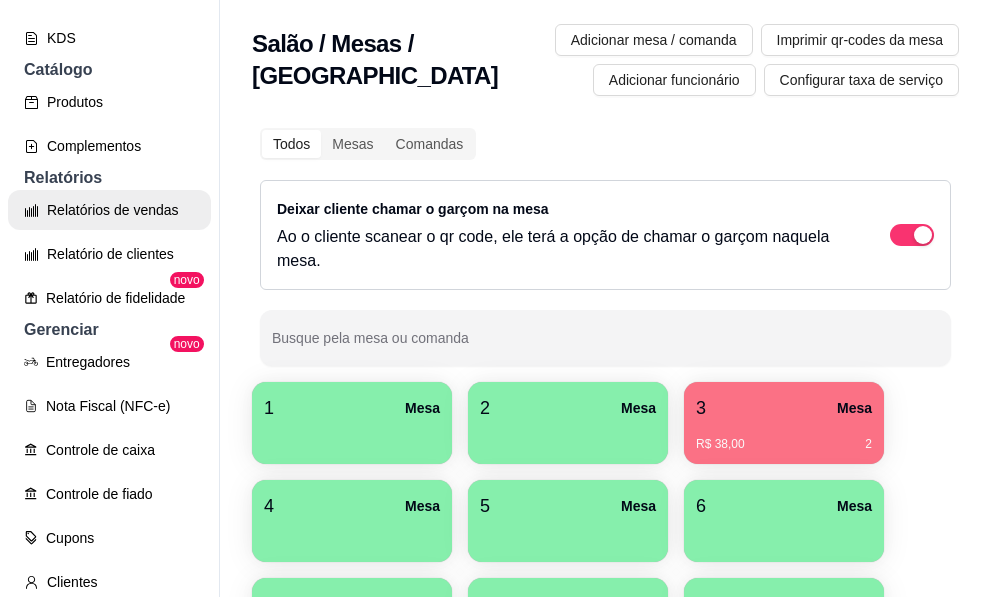 scroll, scrollTop: 500, scrollLeft: 0, axis: vertical 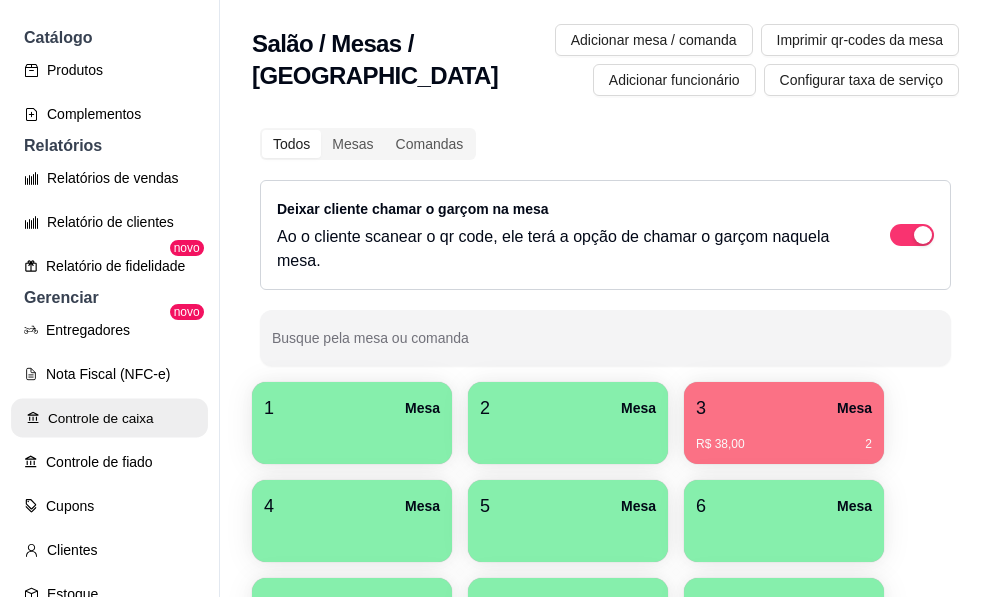 click on "Controle de caixa" at bounding box center [109, 418] 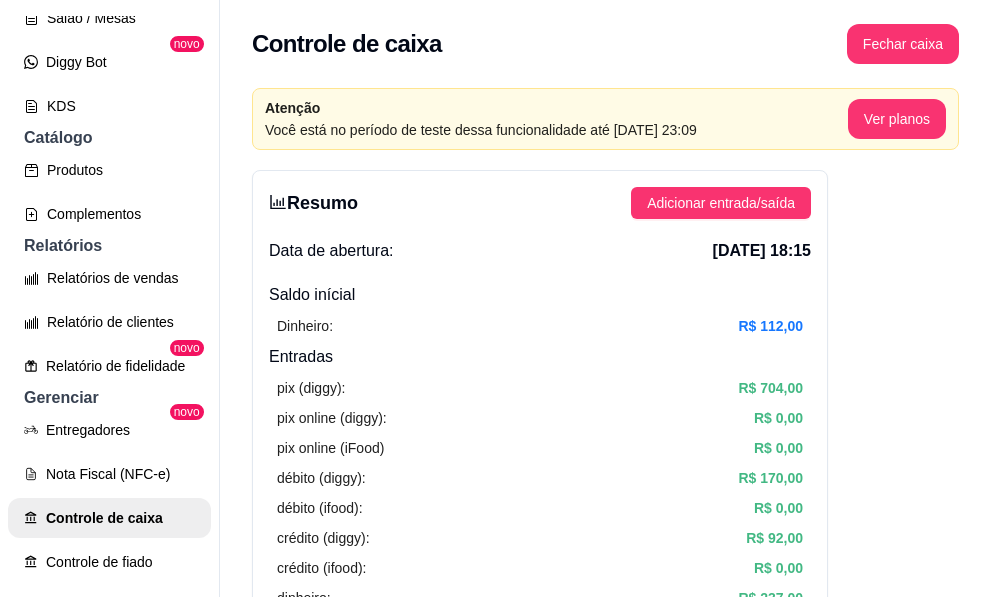 scroll, scrollTop: 300, scrollLeft: 0, axis: vertical 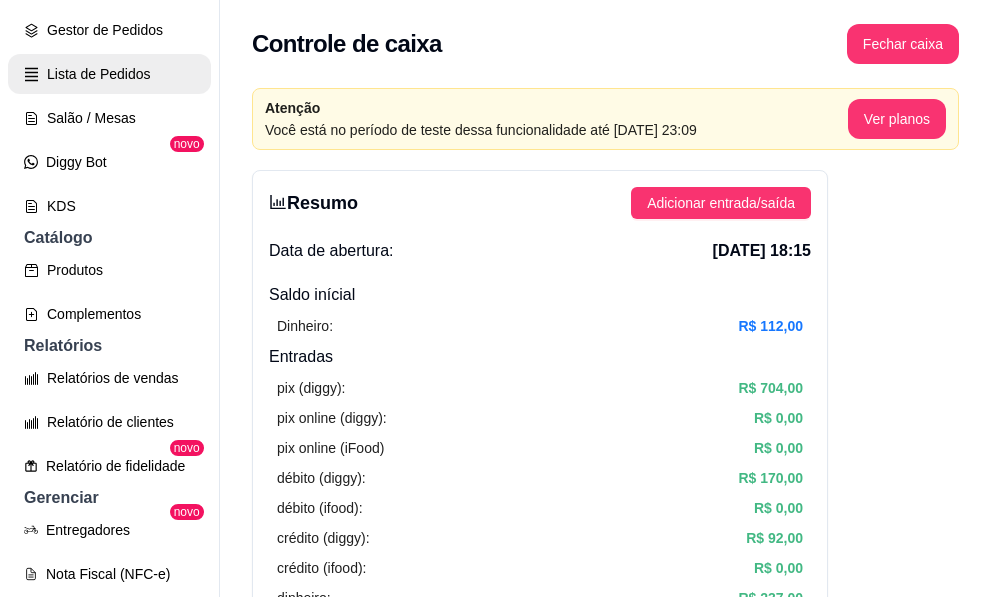 click on "Lista de Pedidos" at bounding box center [109, 74] 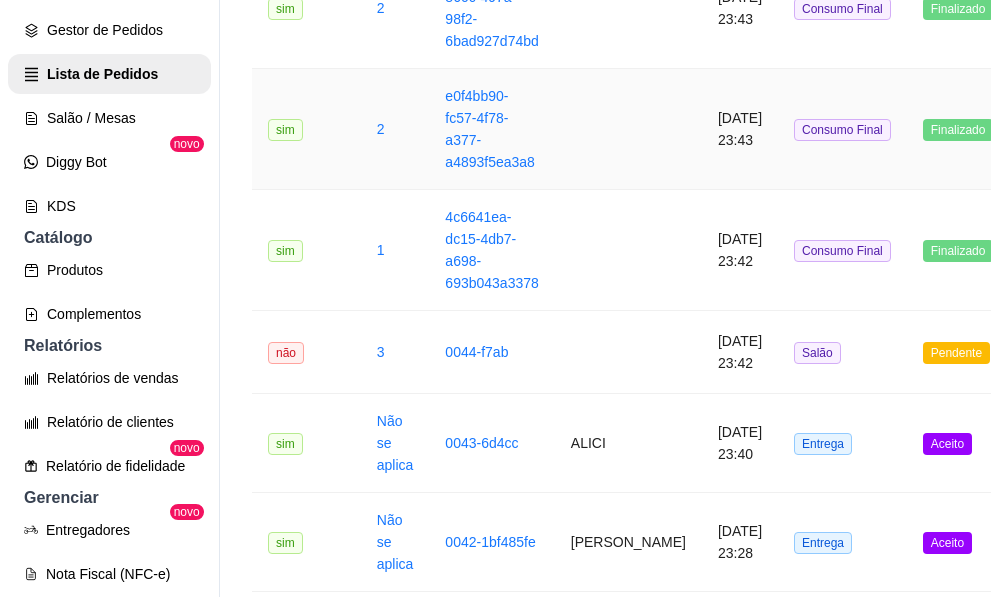 scroll, scrollTop: 600, scrollLeft: 0, axis: vertical 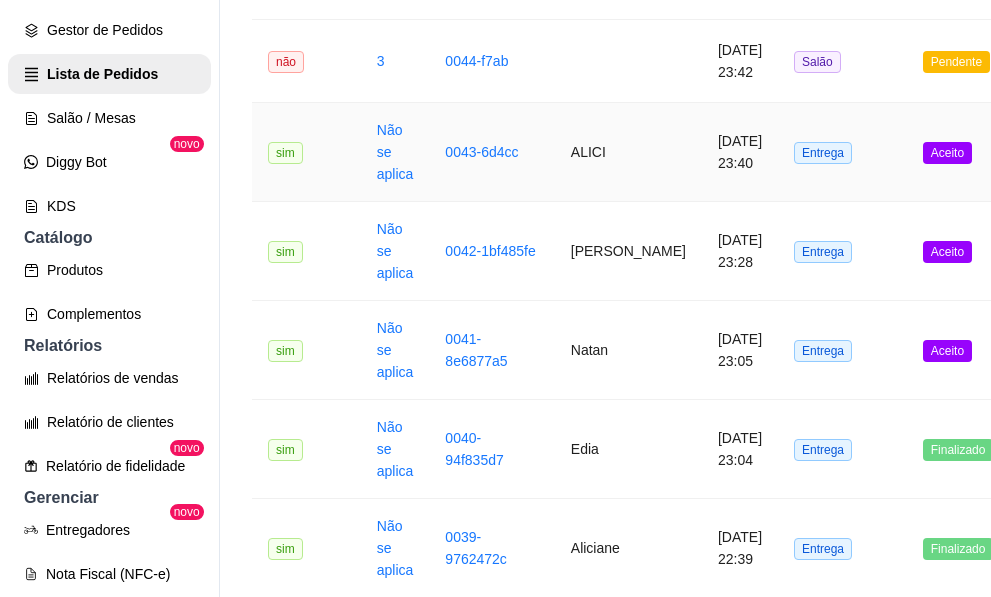 click on "ALICI" at bounding box center [628, 152] 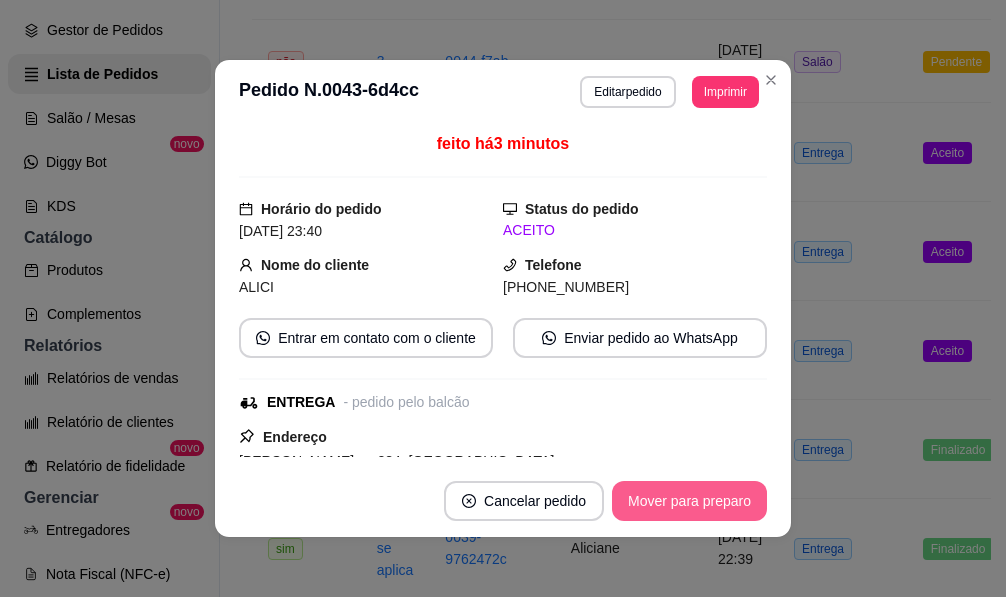 click on "Mover para preparo" at bounding box center [689, 501] 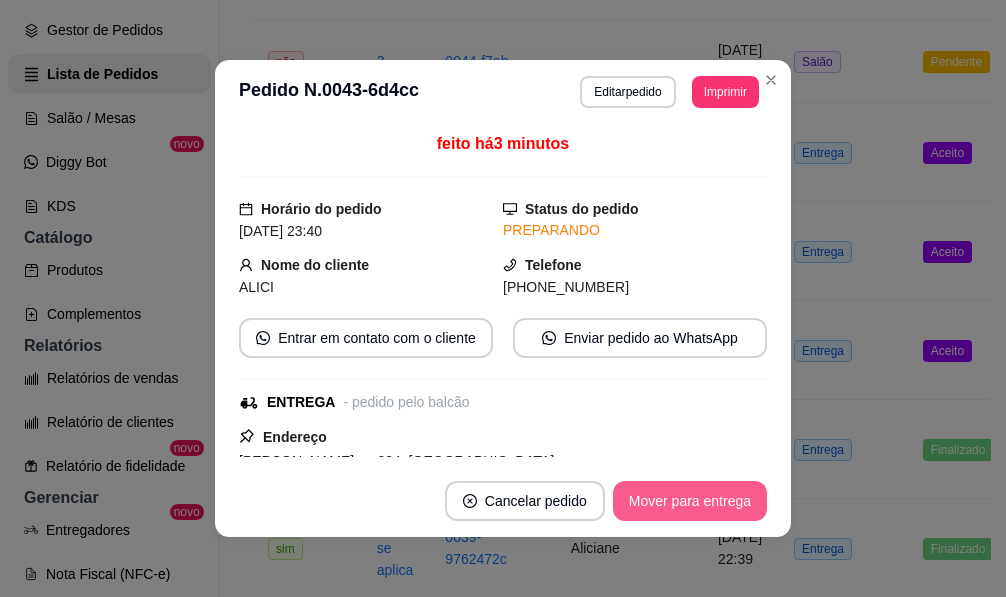 click on "Mover para entrega" at bounding box center (690, 501) 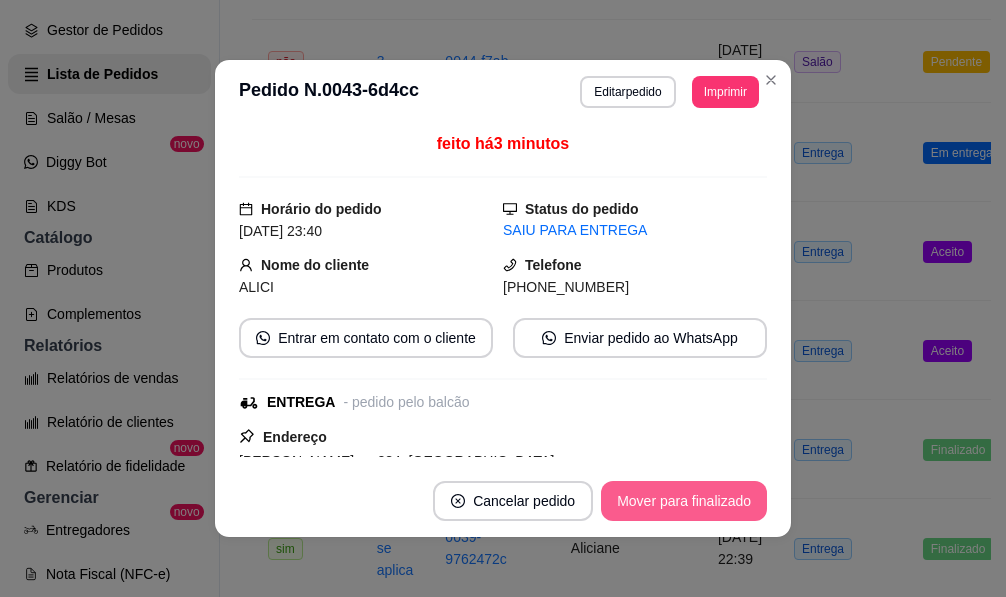 click on "Mover para finalizado" at bounding box center [684, 501] 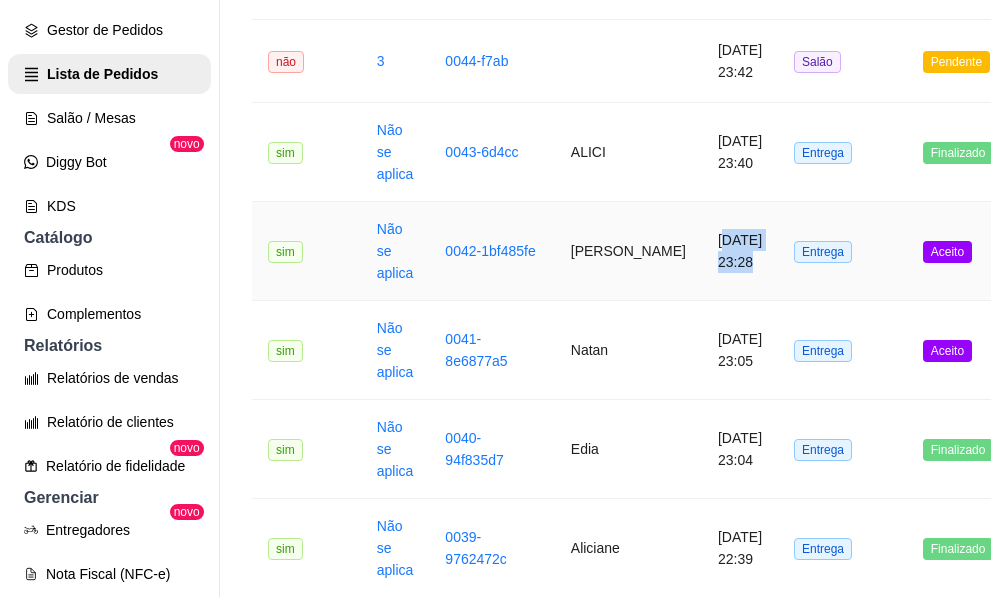 click on "[DATE] 23:28" at bounding box center (740, 251) 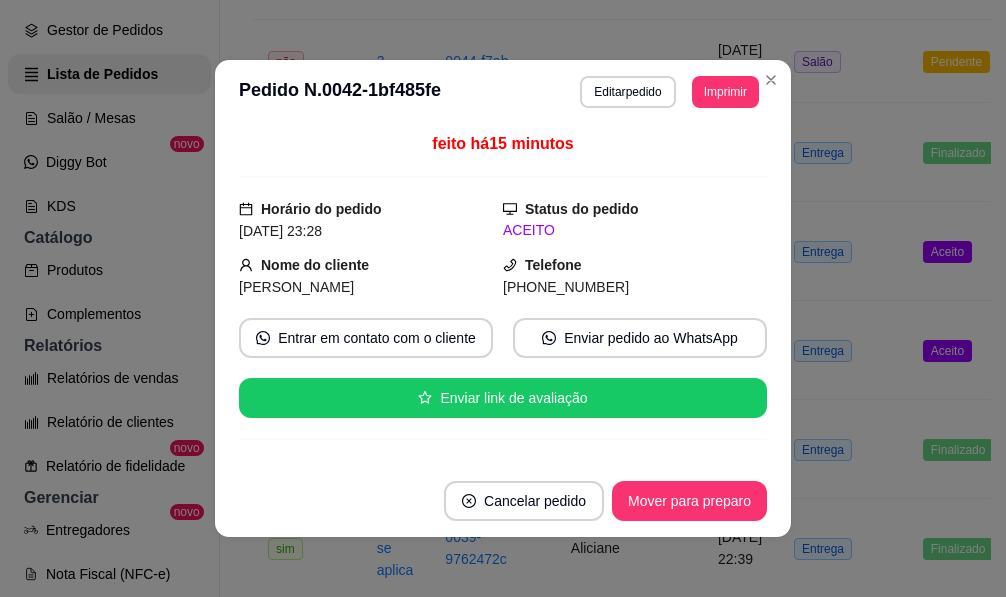 click on "Cancelar pedido Mover para preparo" at bounding box center (503, 501) 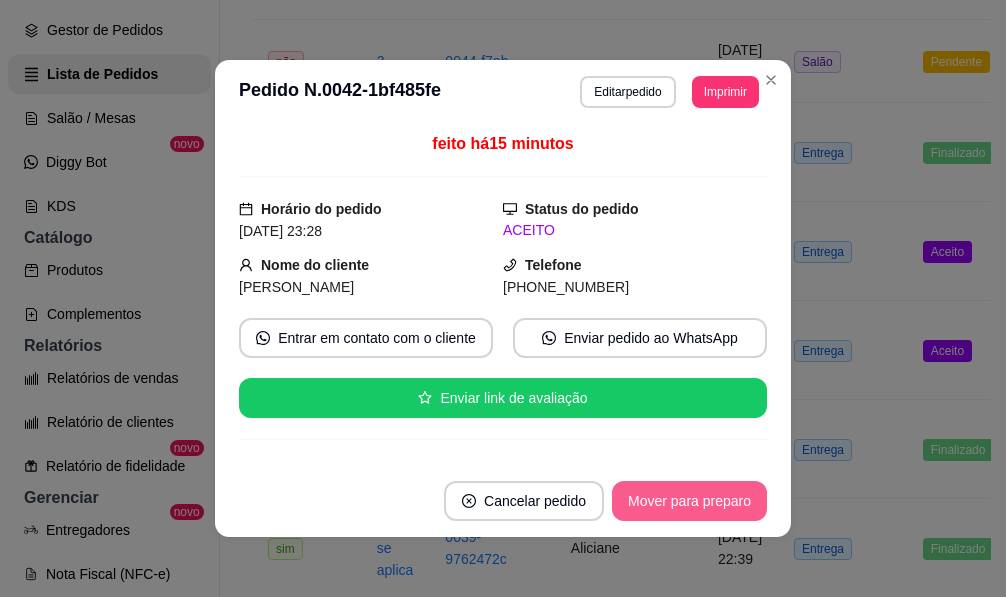 click on "Cancelar pedido Mover para preparo" at bounding box center (503, 501) 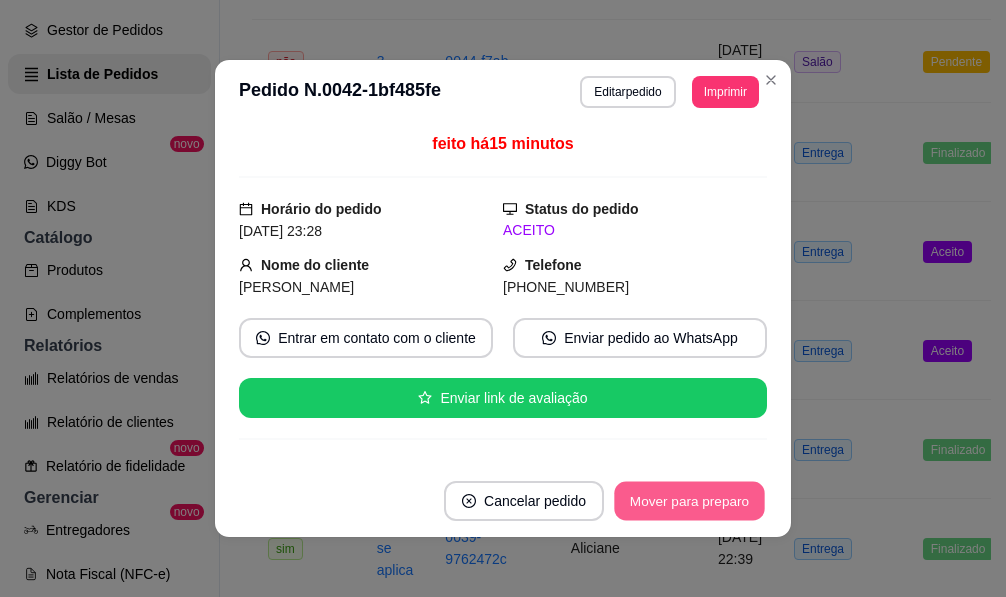 click on "Mover para preparo" at bounding box center (689, 501) 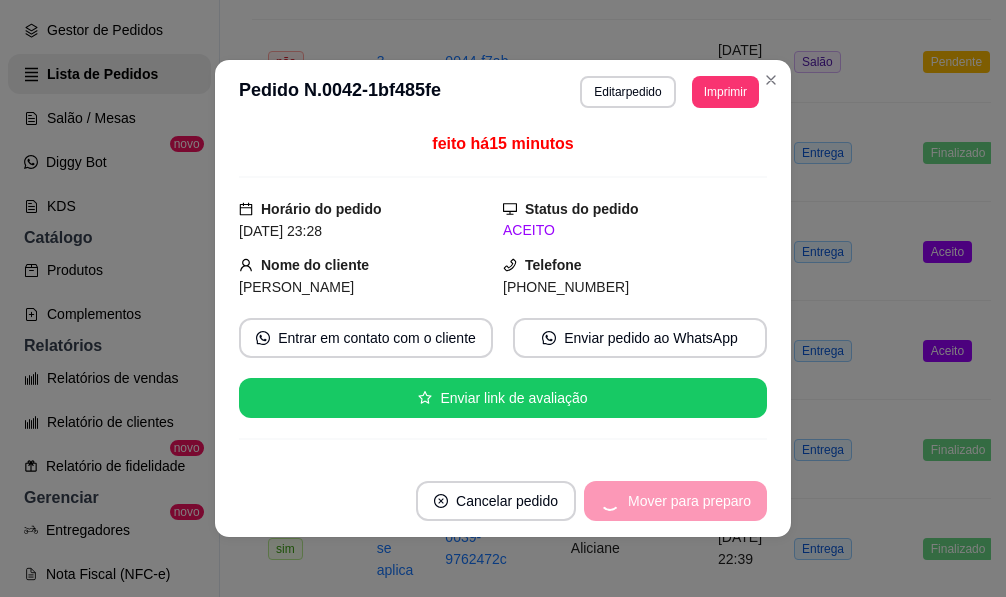 click on "Mover para preparo" at bounding box center (675, 501) 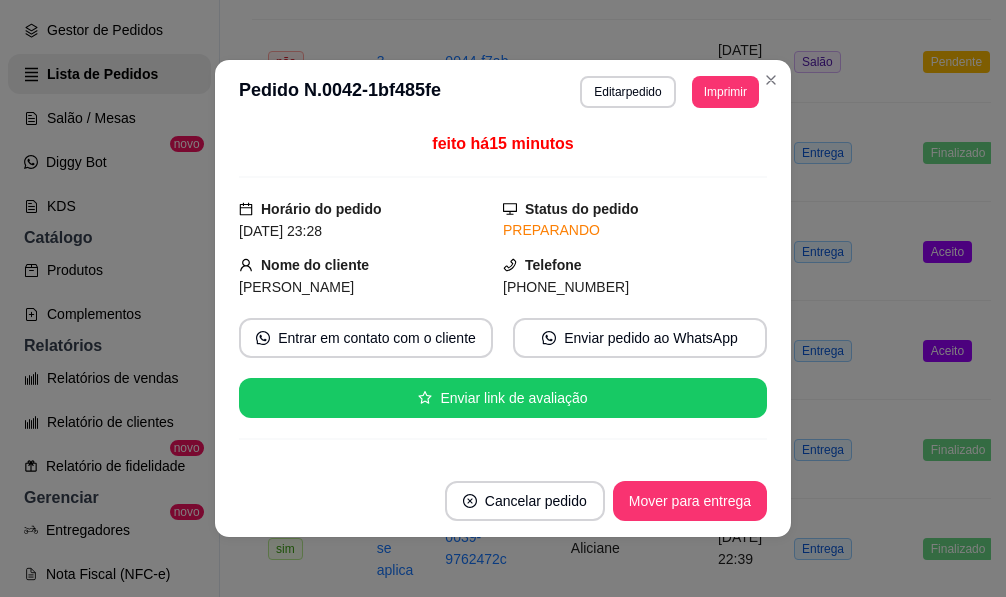 click on "Cancelar pedido Mover para entrega" at bounding box center (503, 501) 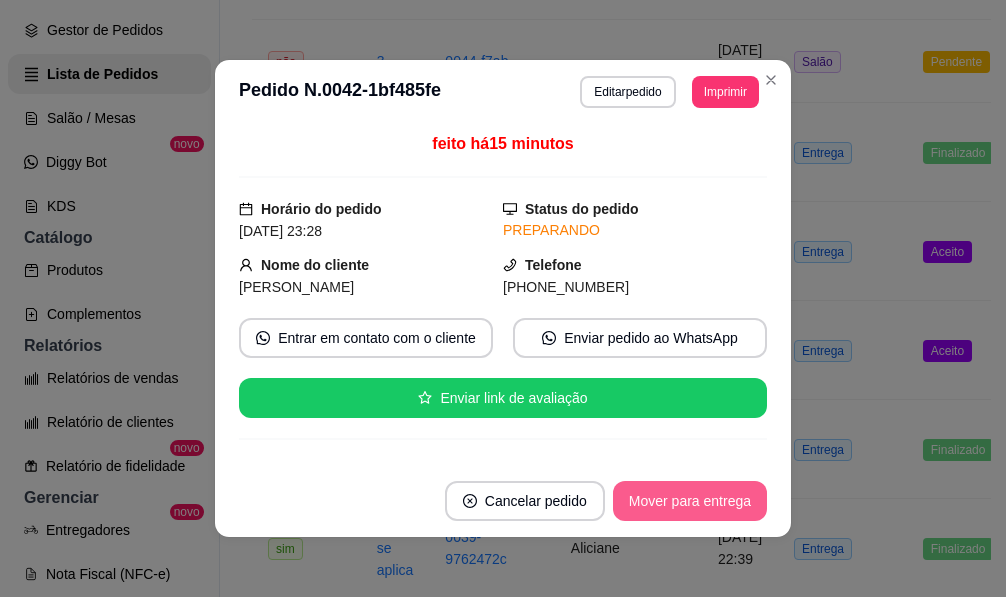 click on "Mover para entrega" at bounding box center (690, 501) 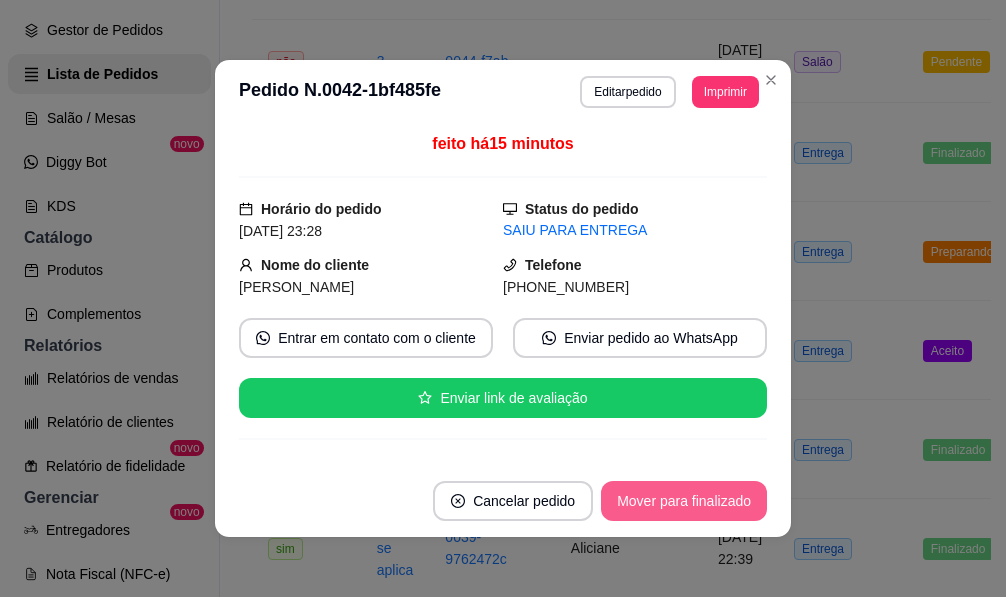 click on "Mover para finalizado" at bounding box center (684, 501) 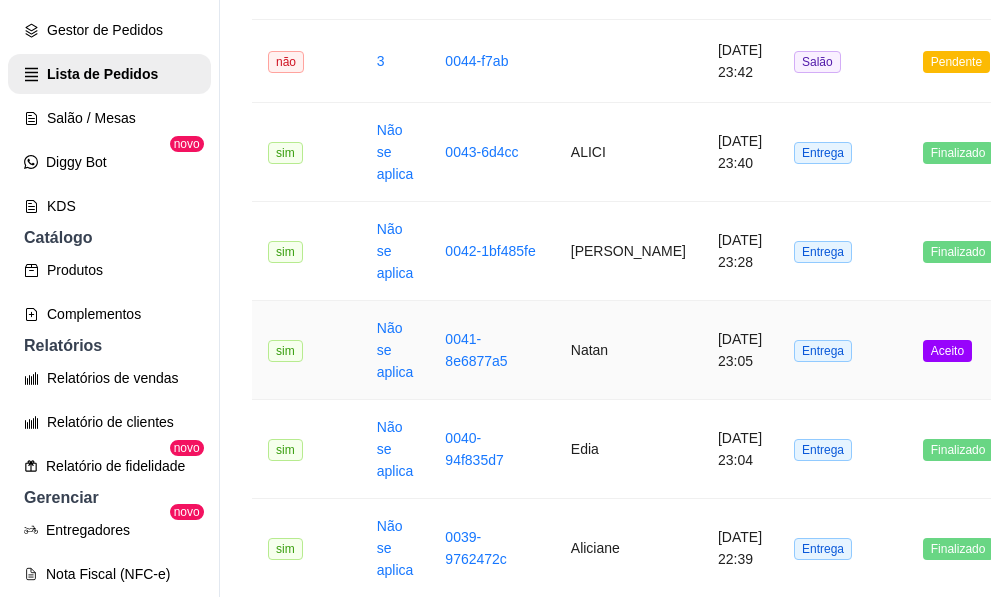 click on "[DATE] 23:05" at bounding box center [740, 350] 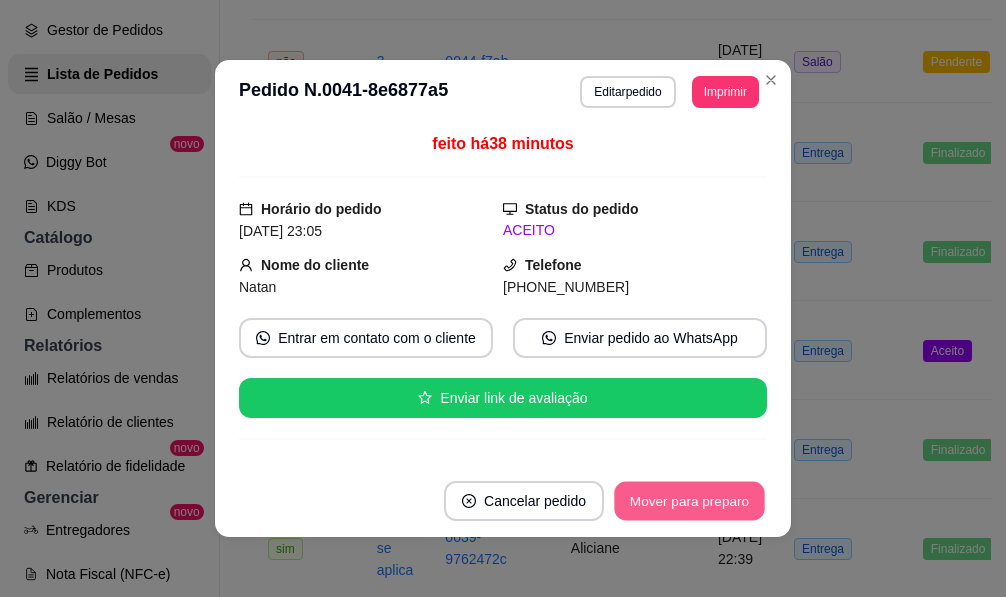 click on "Mover para preparo" at bounding box center [689, 501] 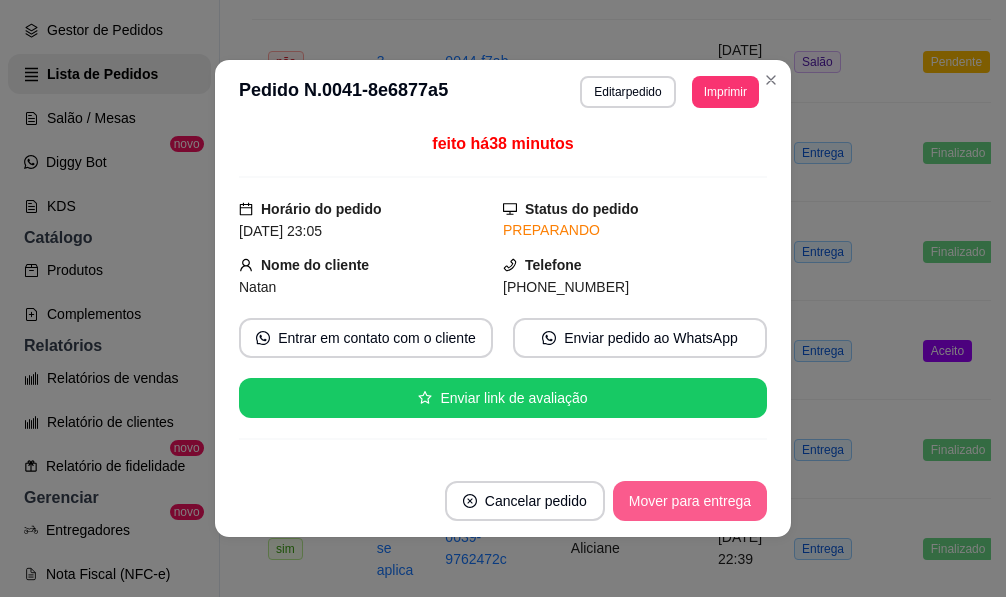 click on "Mover para entrega" at bounding box center (690, 501) 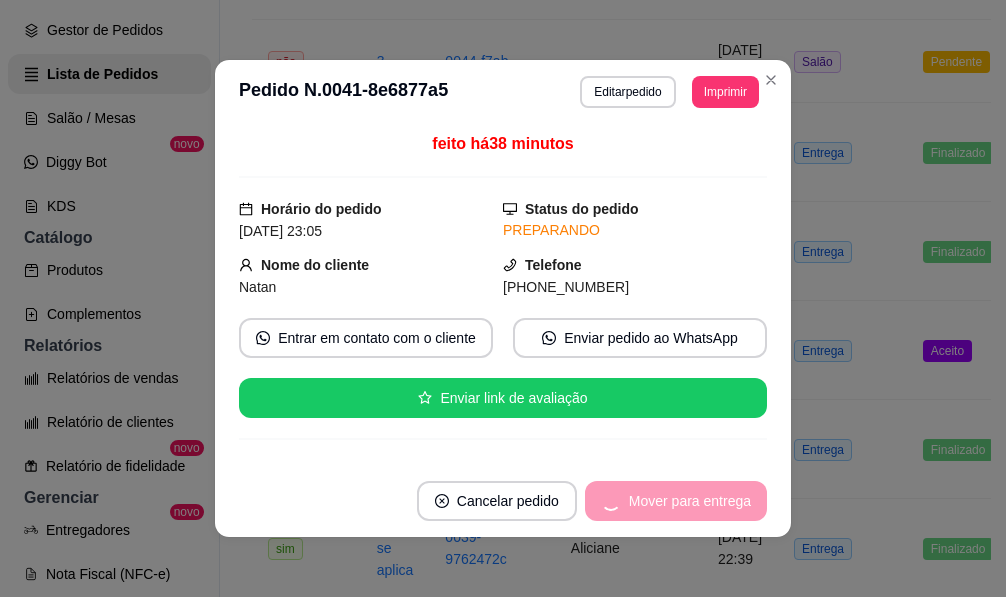 click on "Mover para entrega" at bounding box center (676, 501) 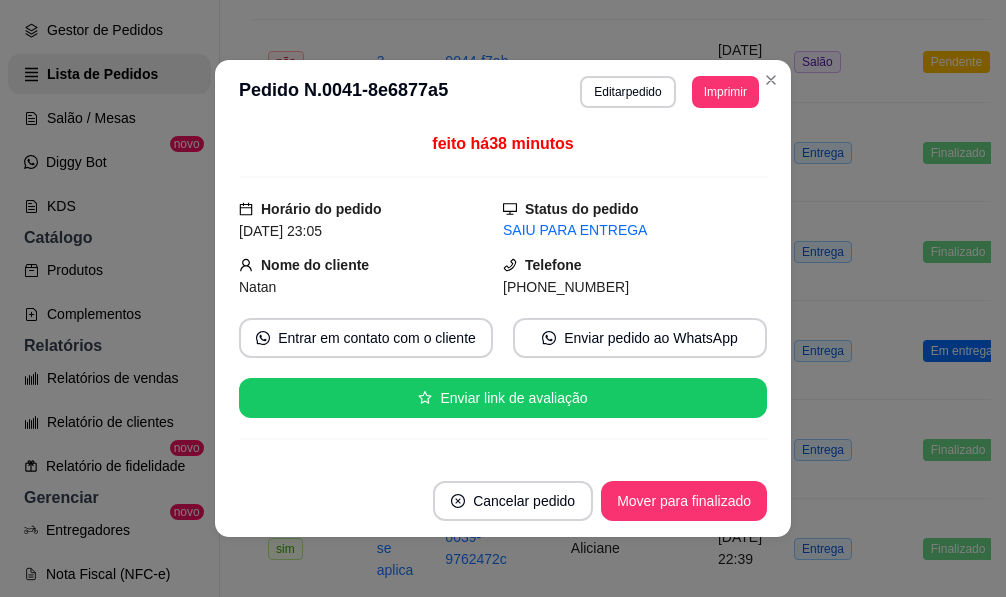 click on "**********" at bounding box center [503, 298] 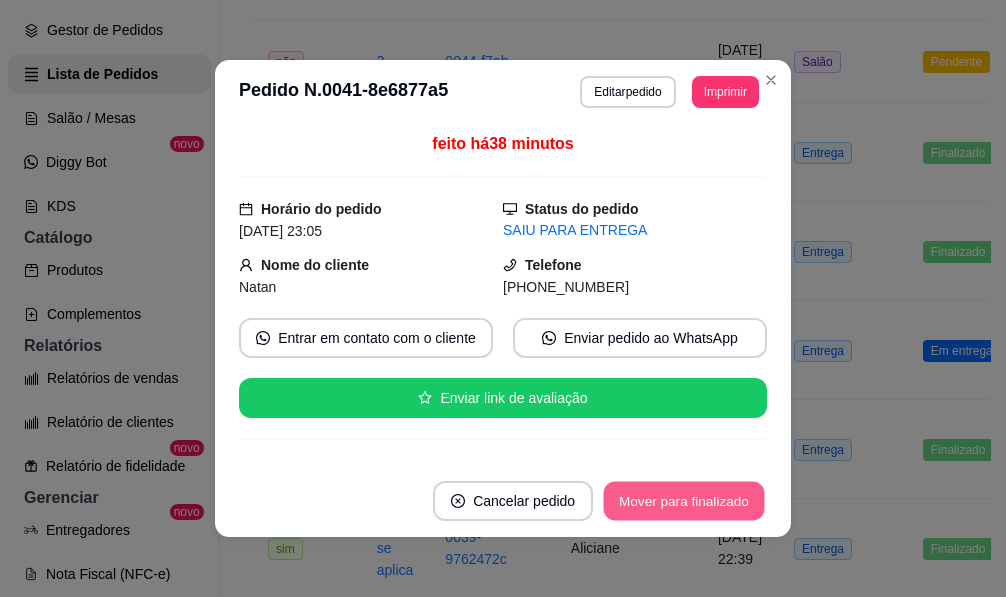 click on "Mover para finalizado" at bounding box center [684, 501] 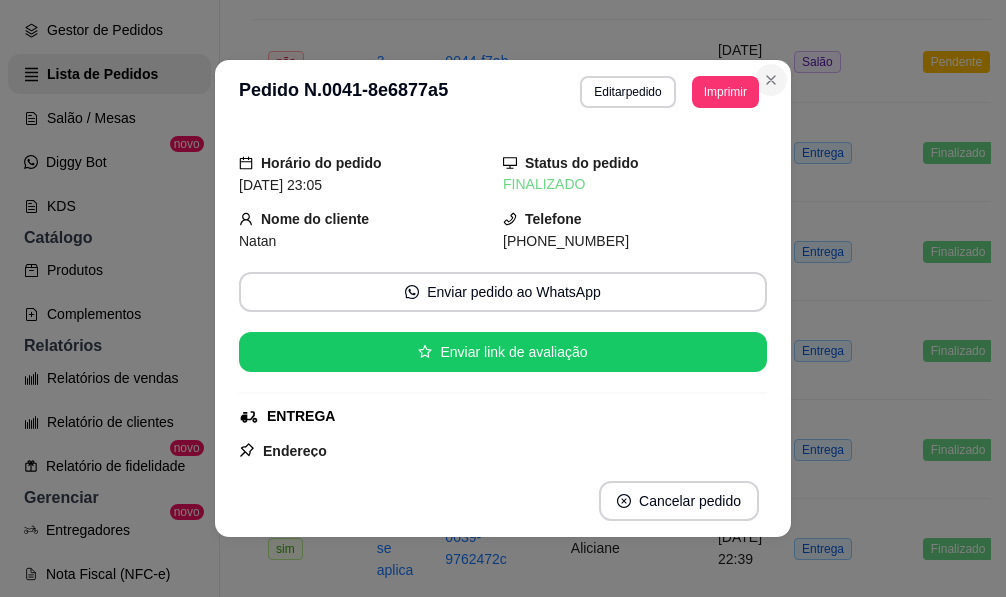 drag, startPoint x: 769, startPoint y: 61, endPoint x: 778, endPoint y: 84, distance: 24.698177 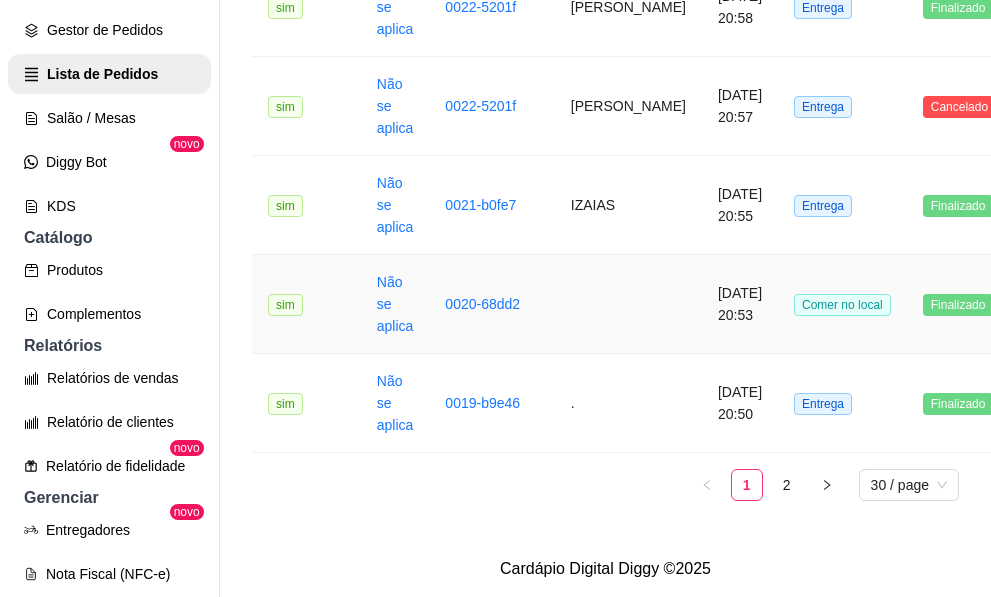 scroll, scrollTop: 2807, scrollLeft: 0, axis: vertical 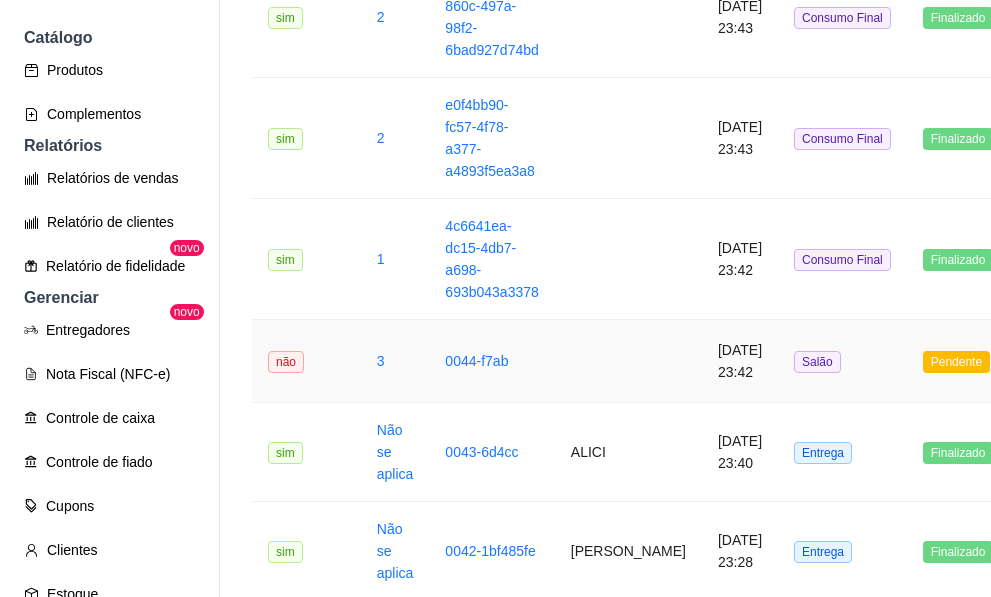 click at bounding box center [628, 361] 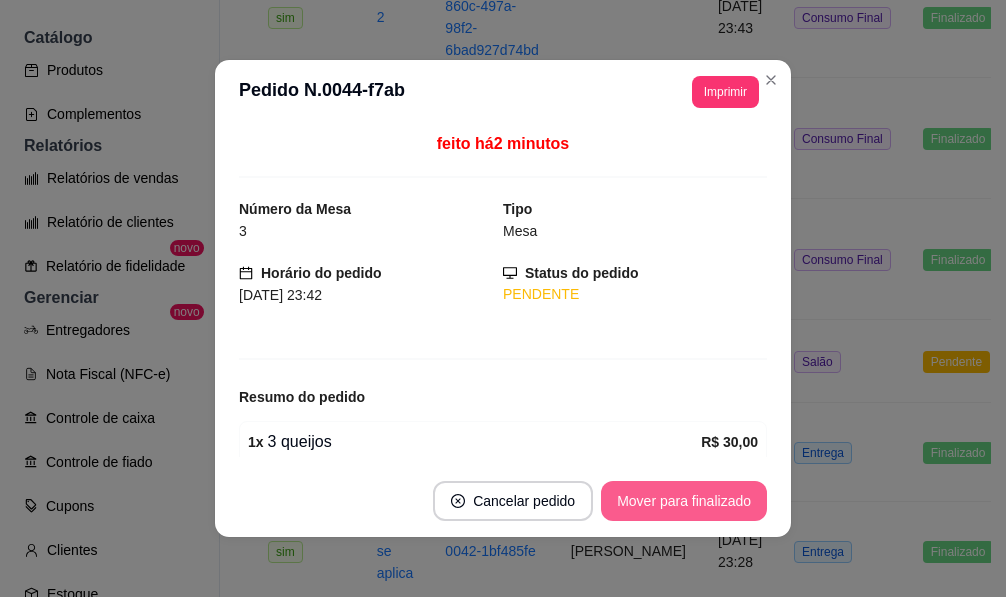 click on "Mover para finalizado" at bounding box center (684, 501) 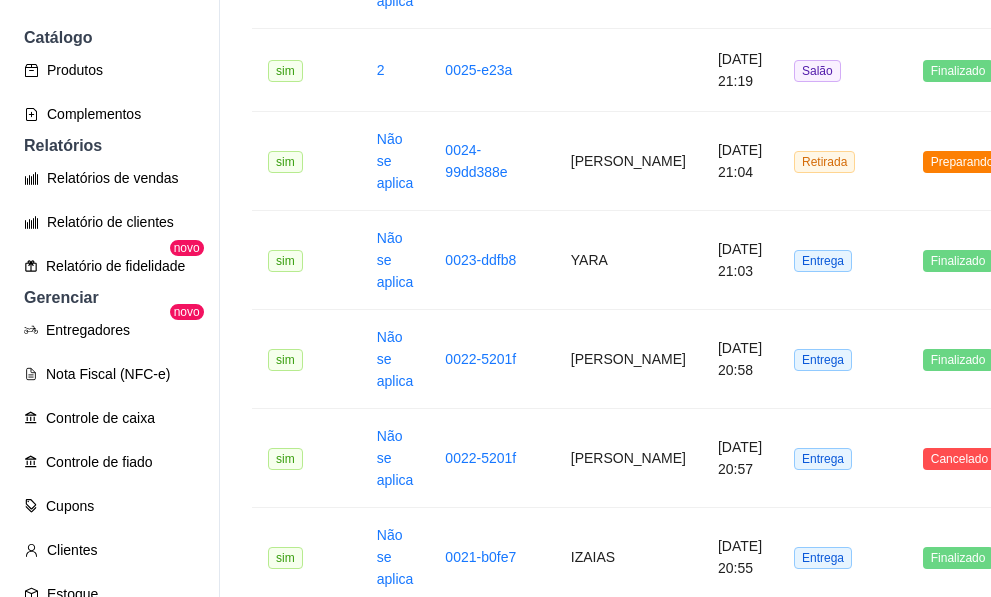 scroll, scrollTop: 2500, scrollLeft: 0, axis: vertical 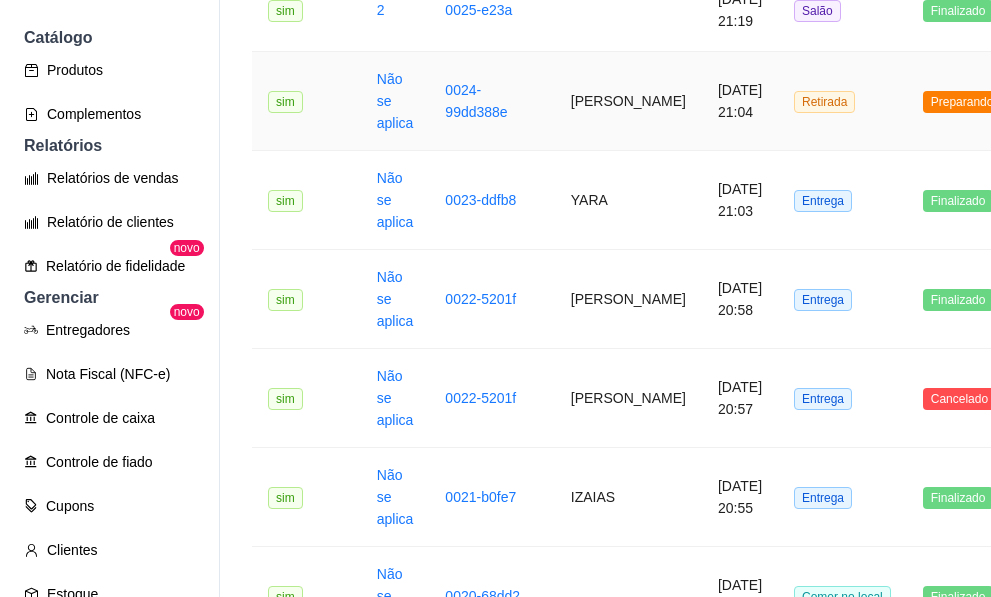 click on "[DATE] 21:04" at bounding box center [740, 101] 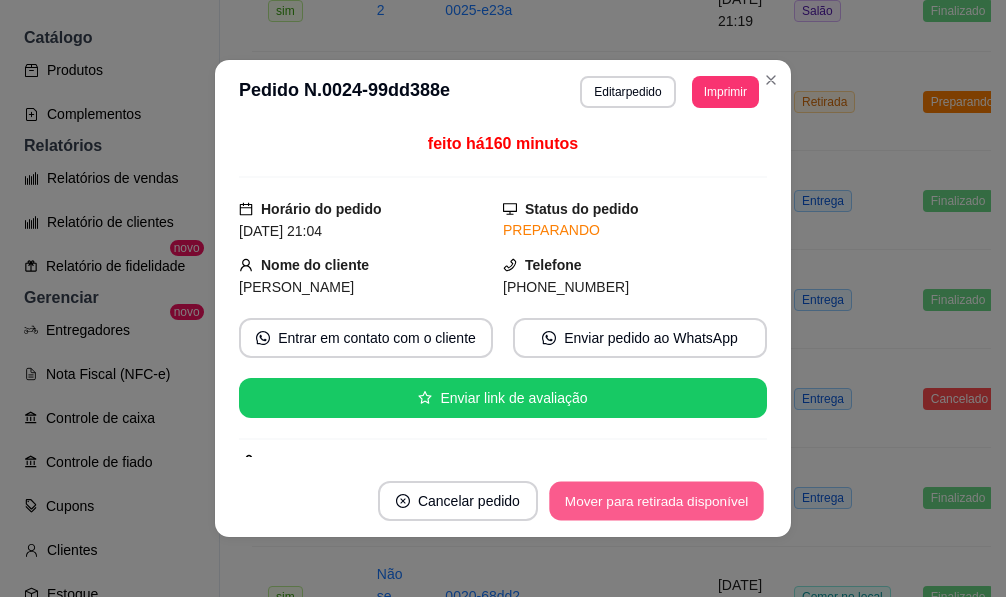 click on "Mover para retirada disponível" at bounding box center [656, 501] 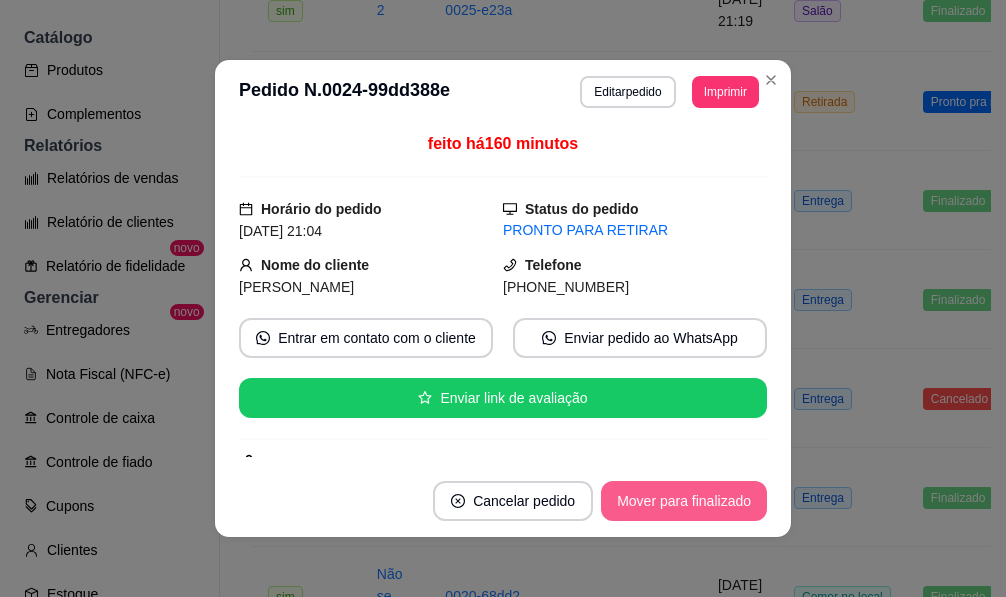 click on "Mover para finalizado" at bounding box center [684, 501] 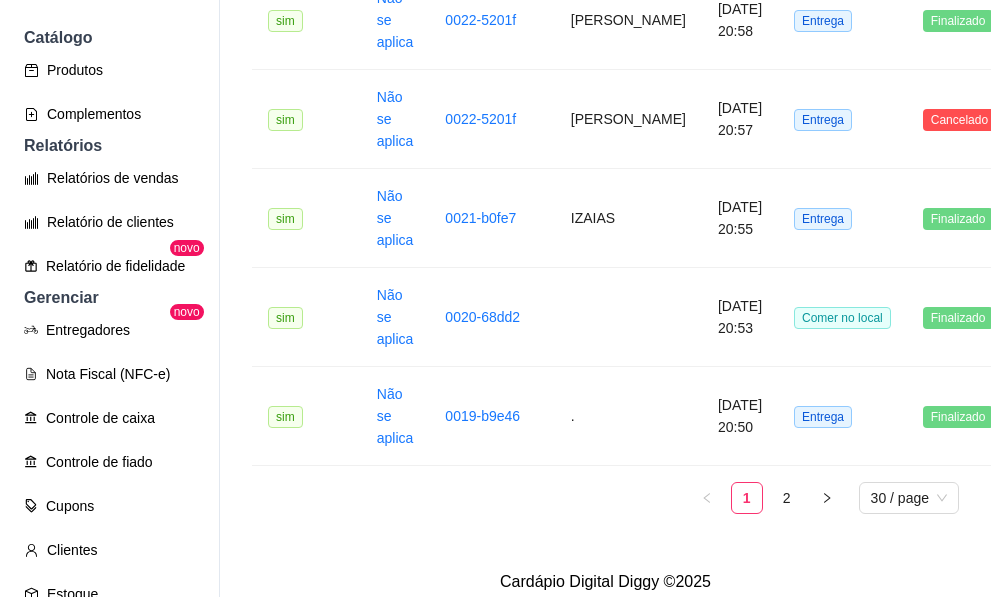scroll, scrollTop: 2807, scrollLeft: 0, axis: vertical 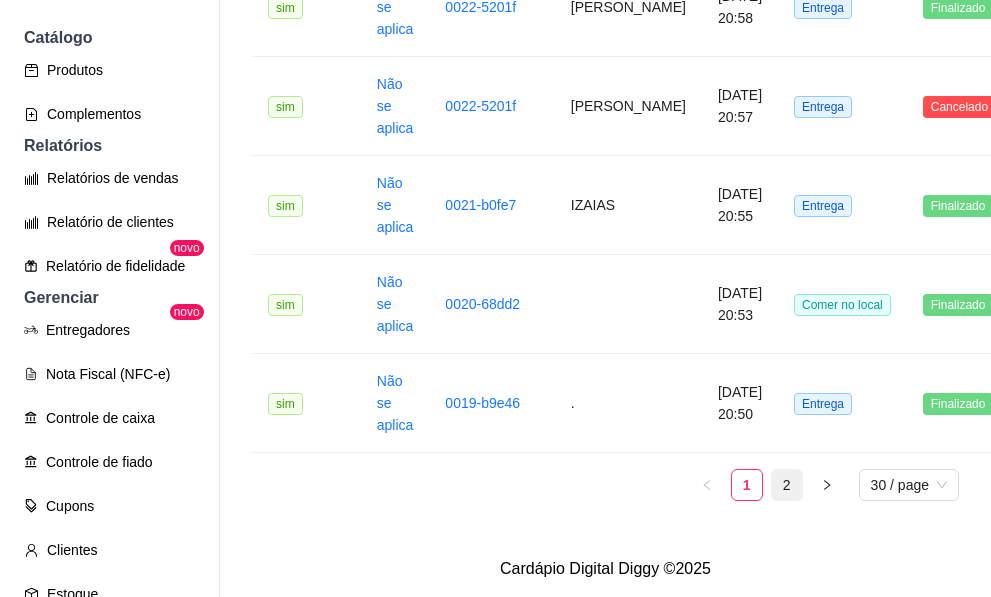 click on "2" at bounding box center [787, 485] 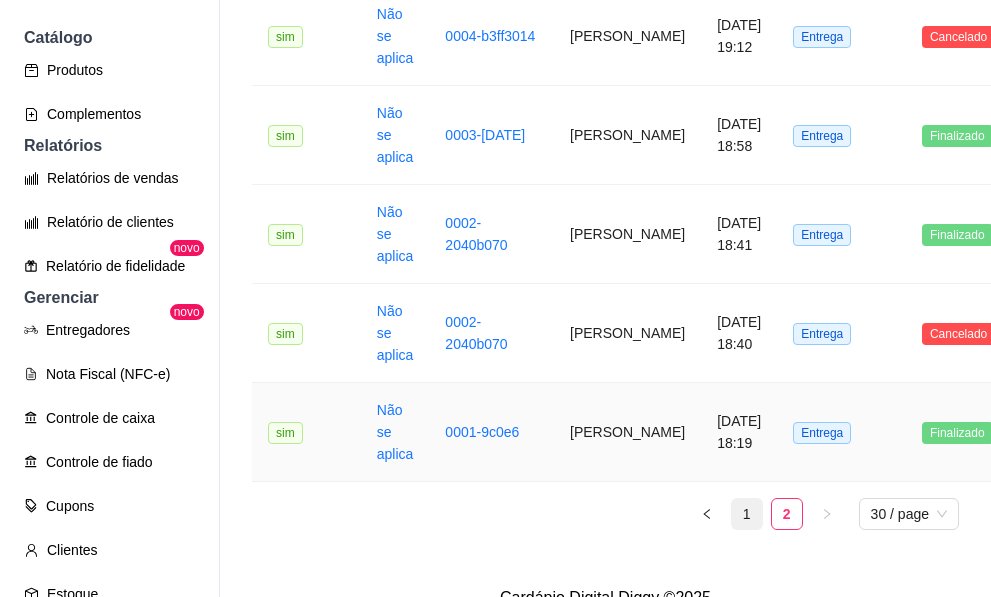 scroll, scrollTop: 2284, scrollLeft: 0, axis: vertical 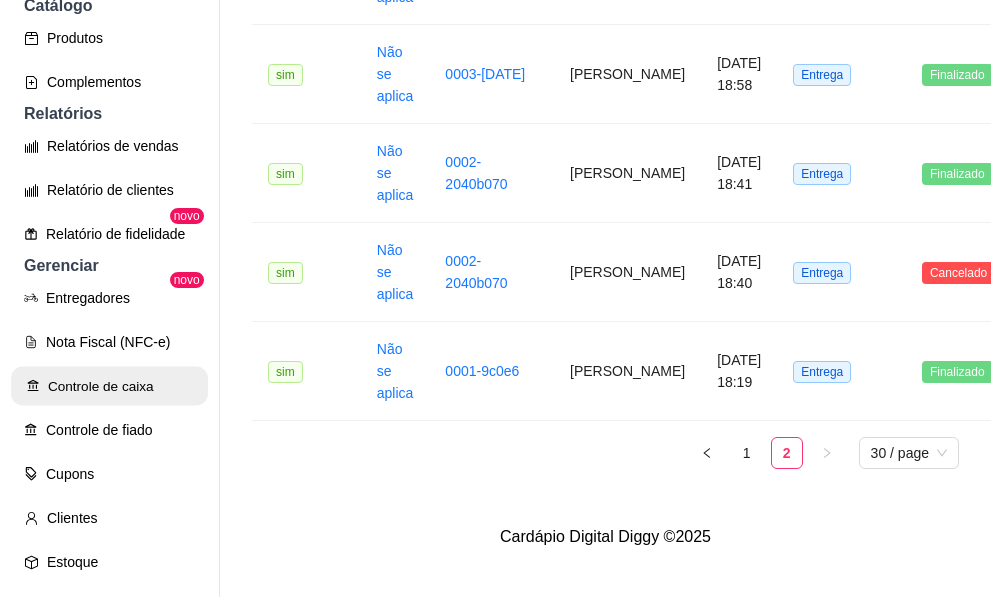 click on "Controle de caixa" at bounding box center [109, 386] 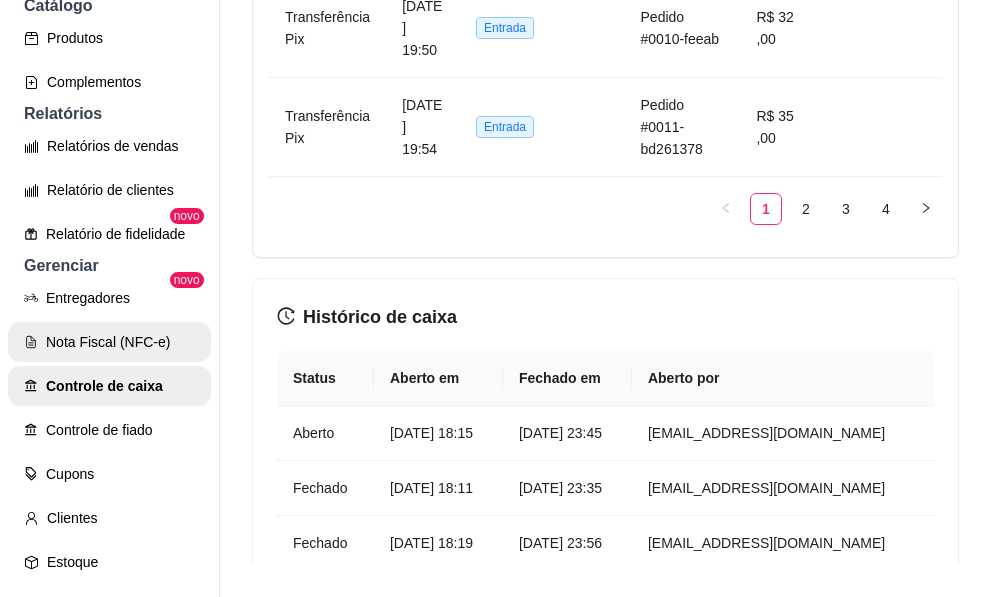 scroll, scrollTop: 0, scrollLeft: 0, axis: both 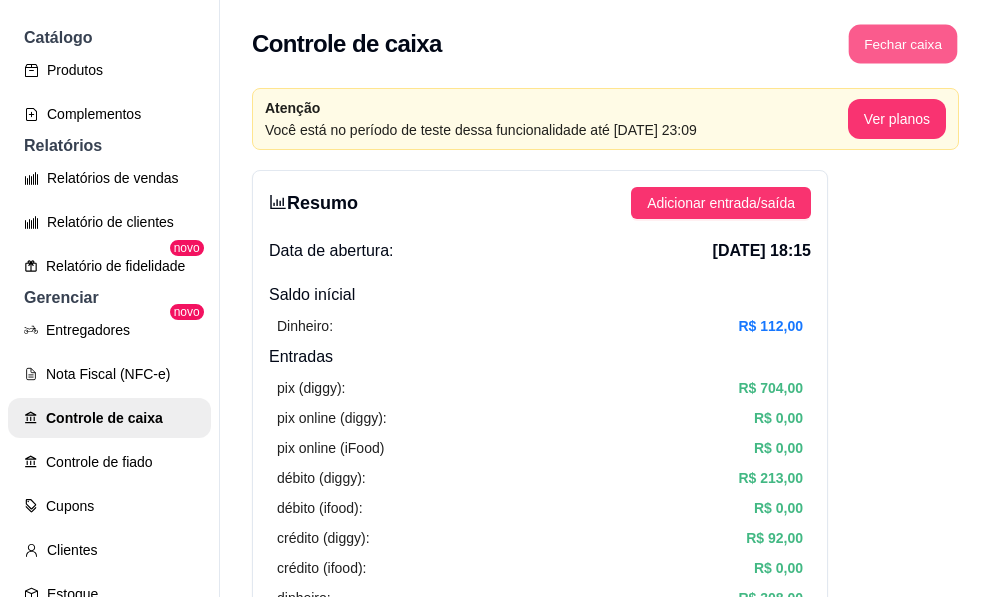 click on "Fechar caixa" at bounding box center [903, 44] 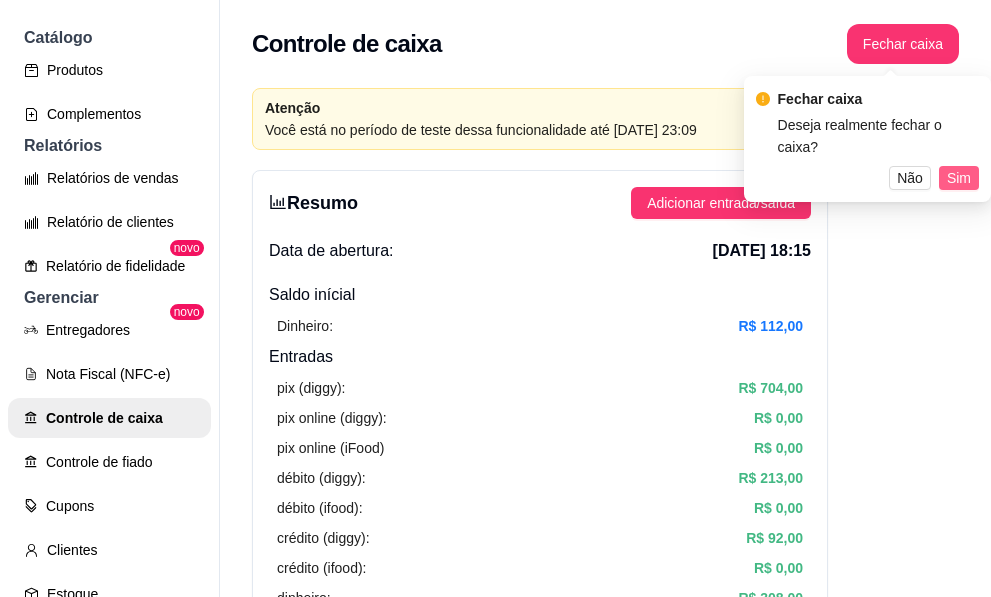 click on "Sim" at bounding box center [959, 178] 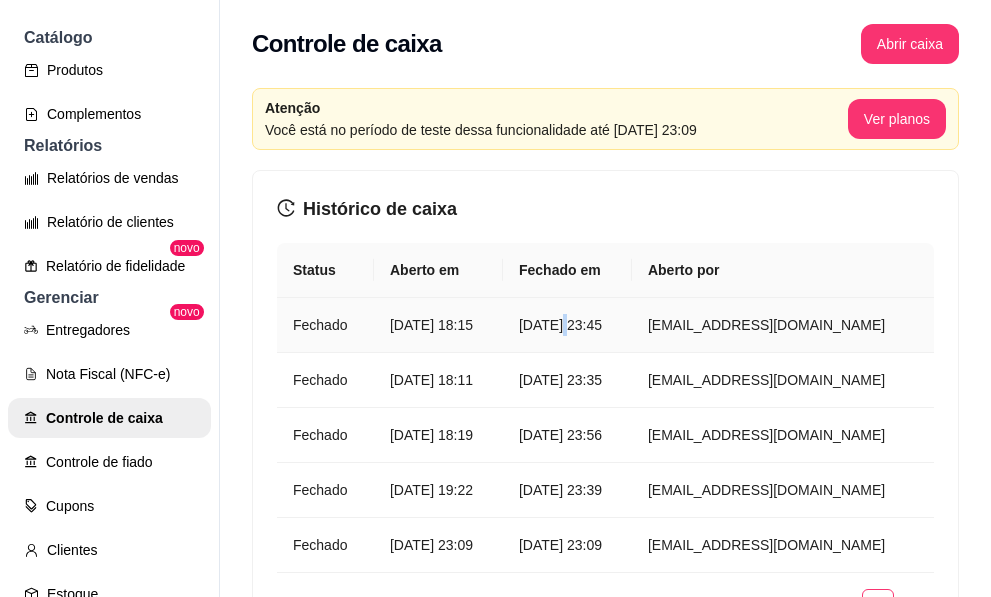 click on "[DATE] 23:45" at bounding box center (567, 325) 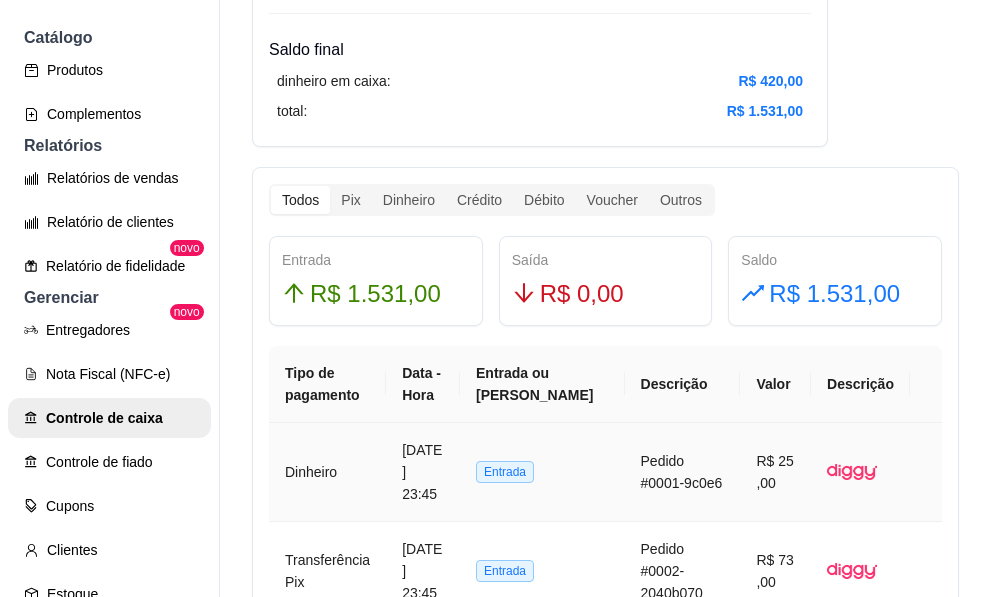 scroll, scrollTop: 1000, scrollLeft: 0, axis: vertical 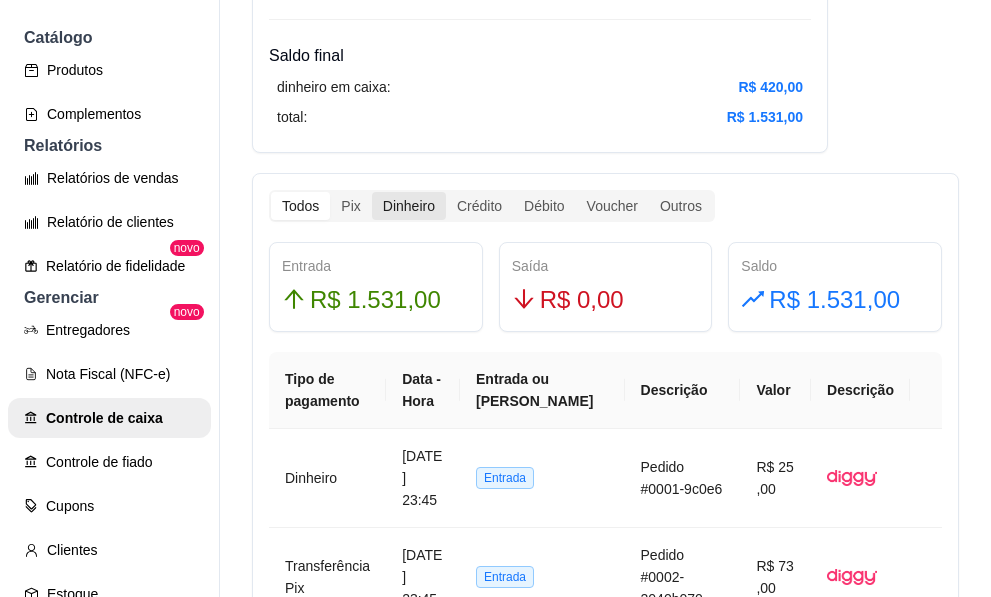 click on "Dinheiro" at bounding box center [409, 206] 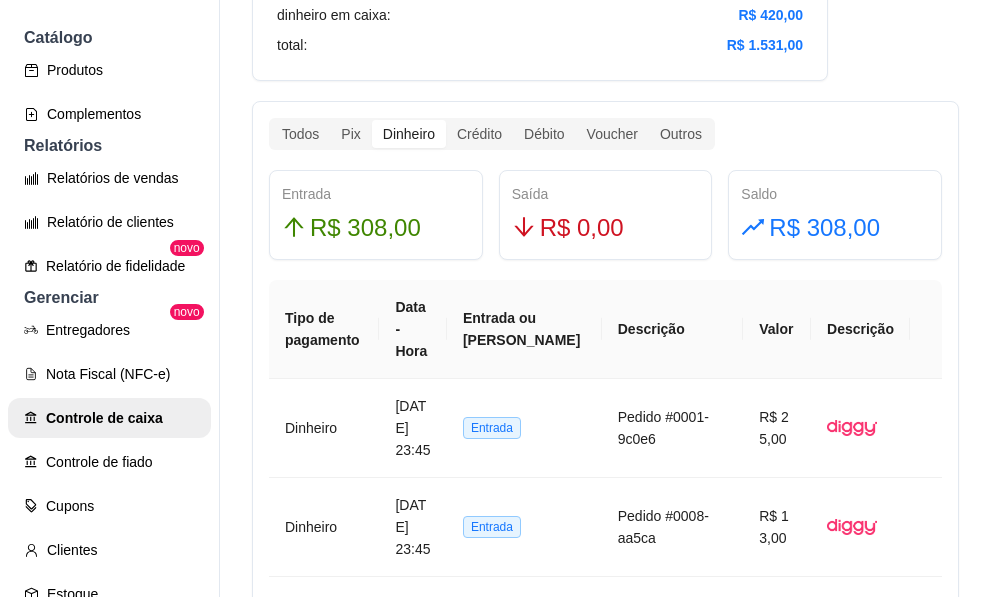 scroll, scrollTop: 898, scrollLeft: 0, axis: vertical 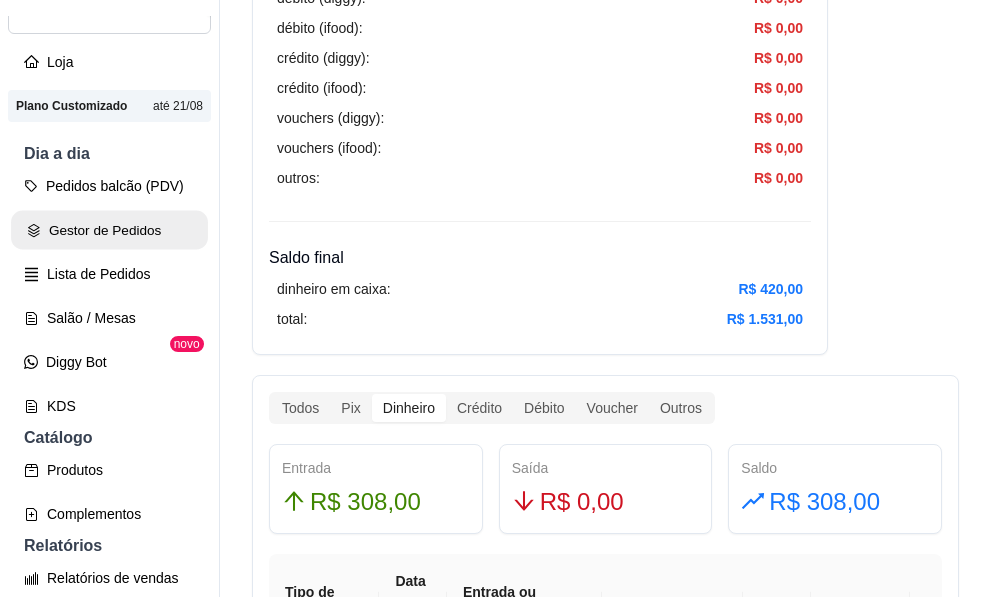 click on "Gestor de Pedidos" at bounding box center [109, 230] 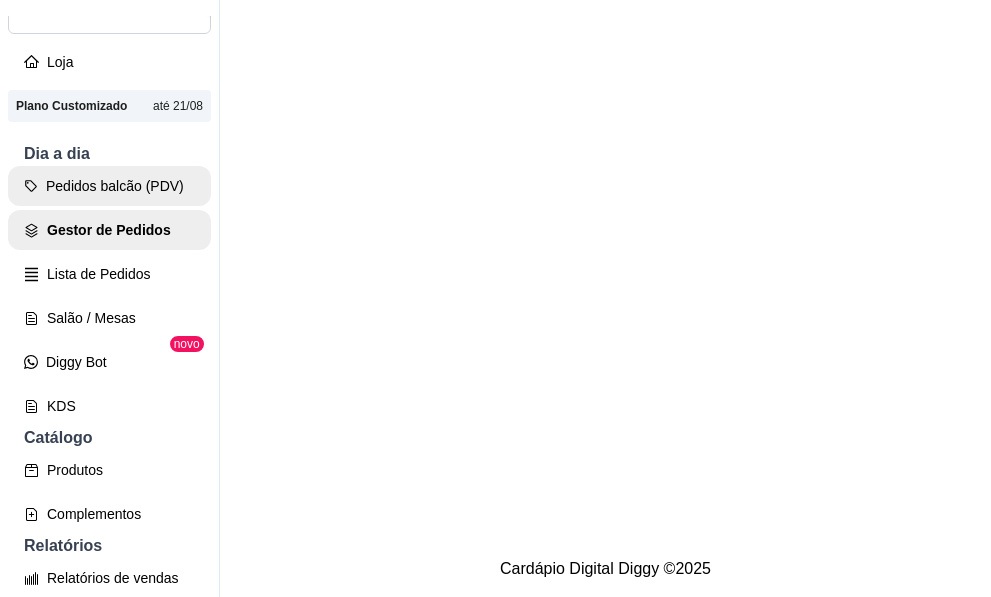 scroll, scrollTop: 0, scrollLeft: 0, axis: both 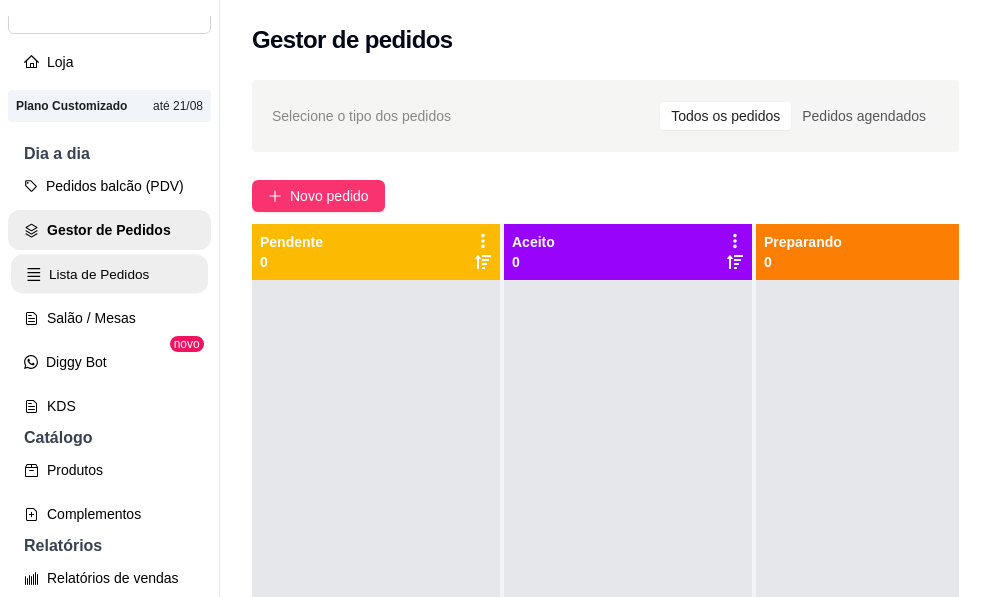 click on "Lista de Pedidos" at bounding box center [109, 274] 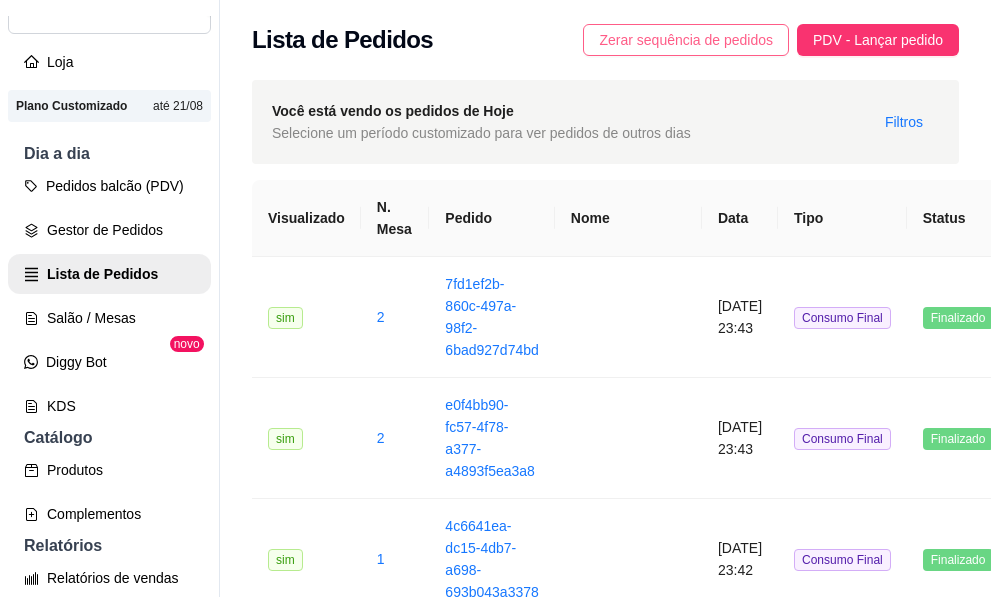 click on "Zerar sequência de pedidos" at bounding box center (686, 40) 